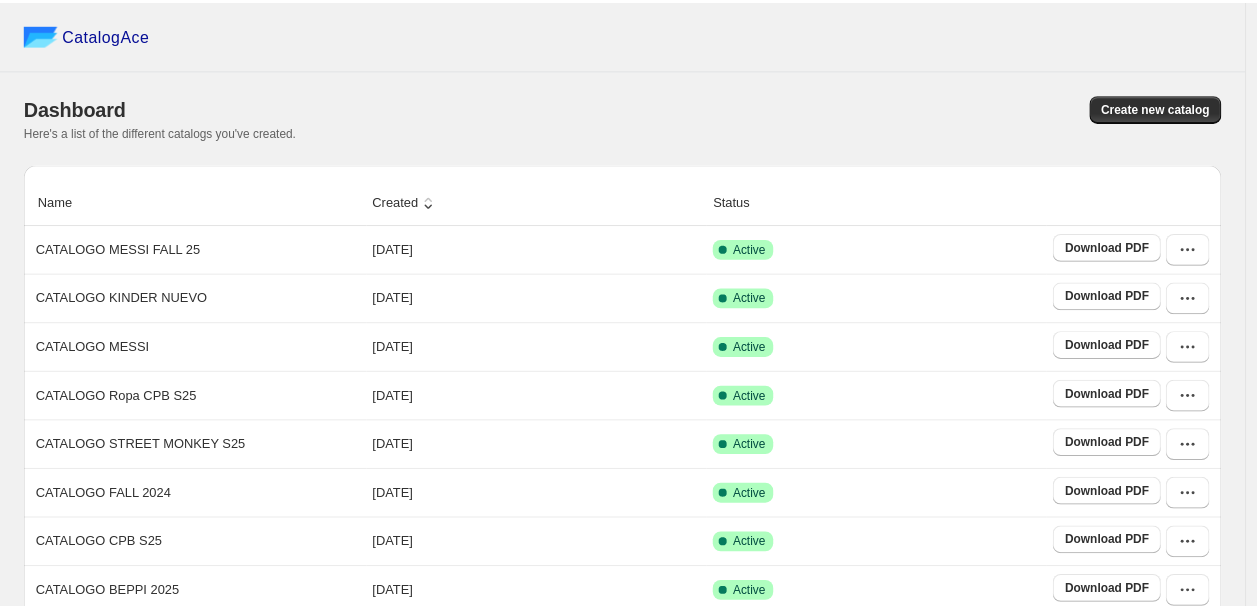 scroll, scrollTop: 0, scrollLeft: 0, axis: both 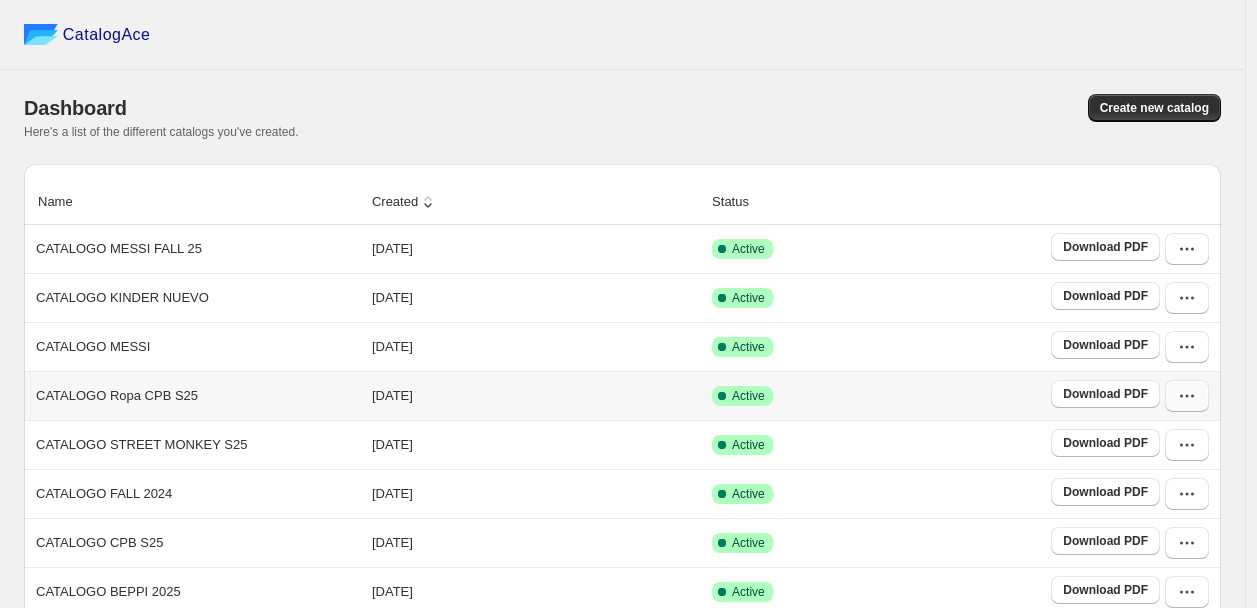 click at bounding box center [1187, 396] 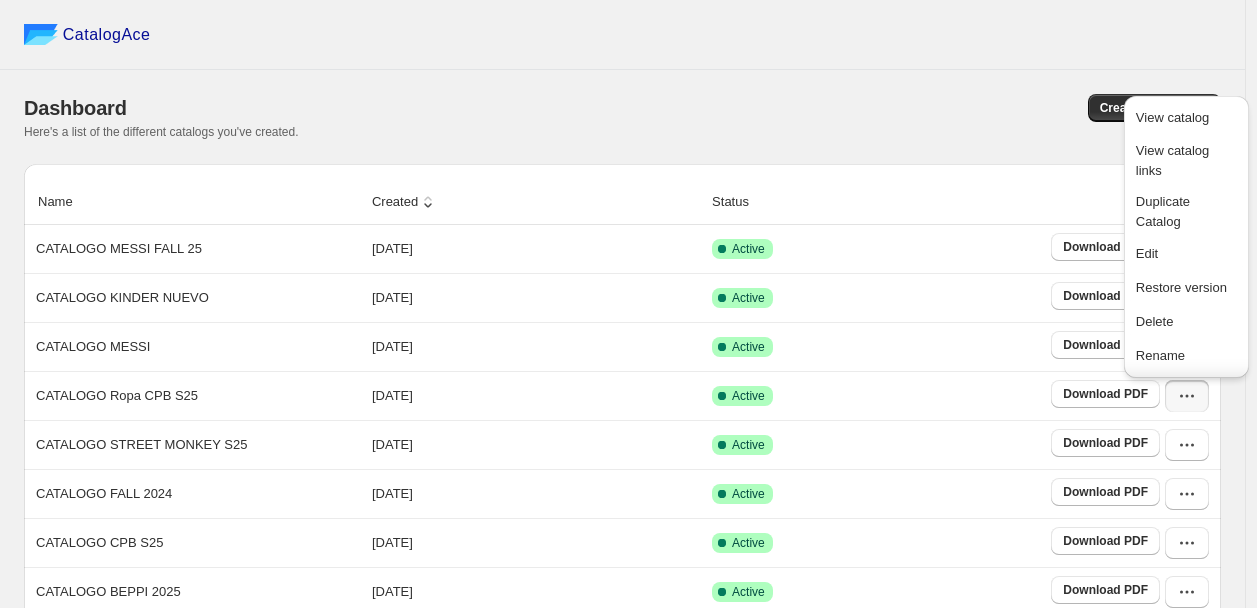 click on "CatalogAce" at bounding box center [622, 35] 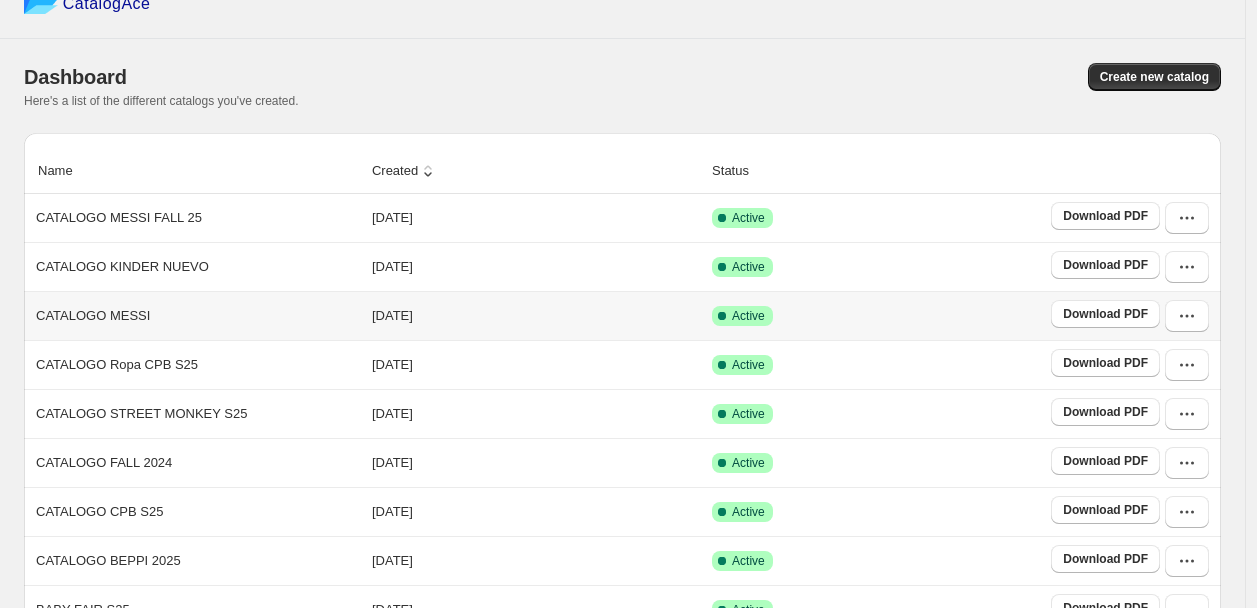 scroll, scrollTop: 0, scrollLeft: 0, axis: both 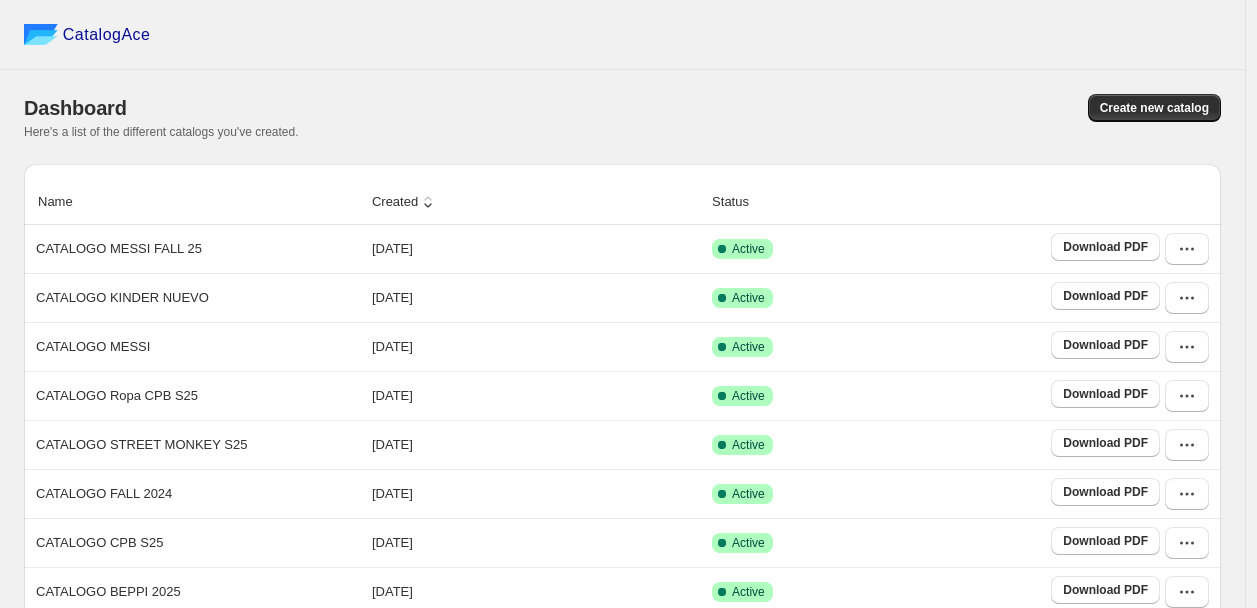 click on "Create new catalog" at bounding box center [918, 108] 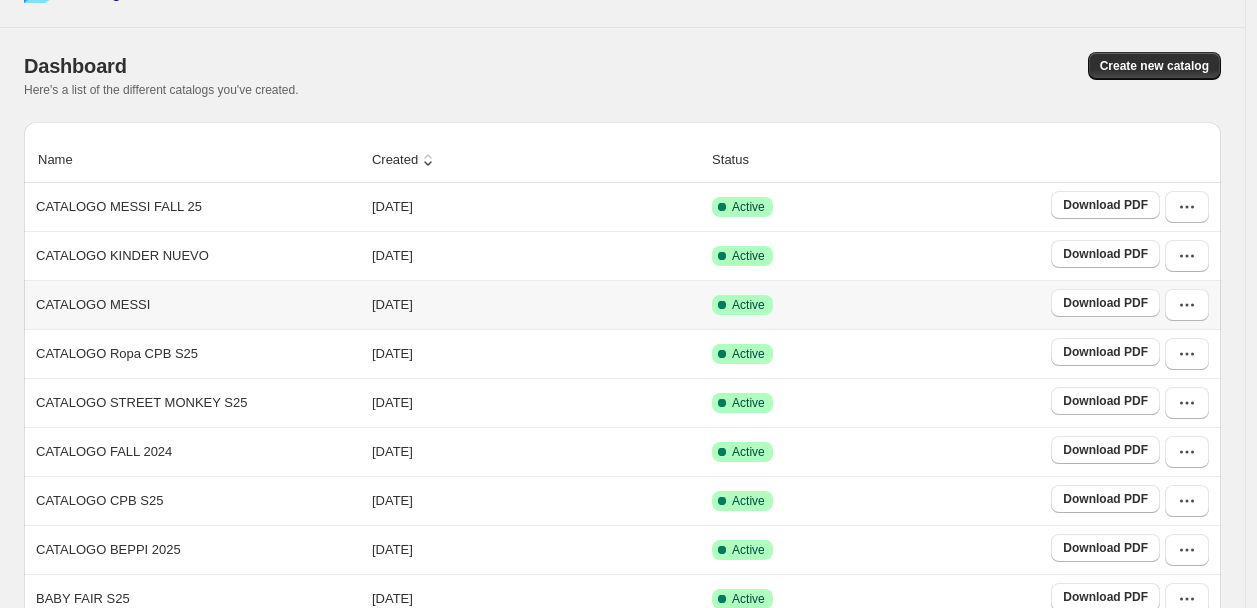scroll, scrollTop: 0, scrollLeft: 0, axis: both 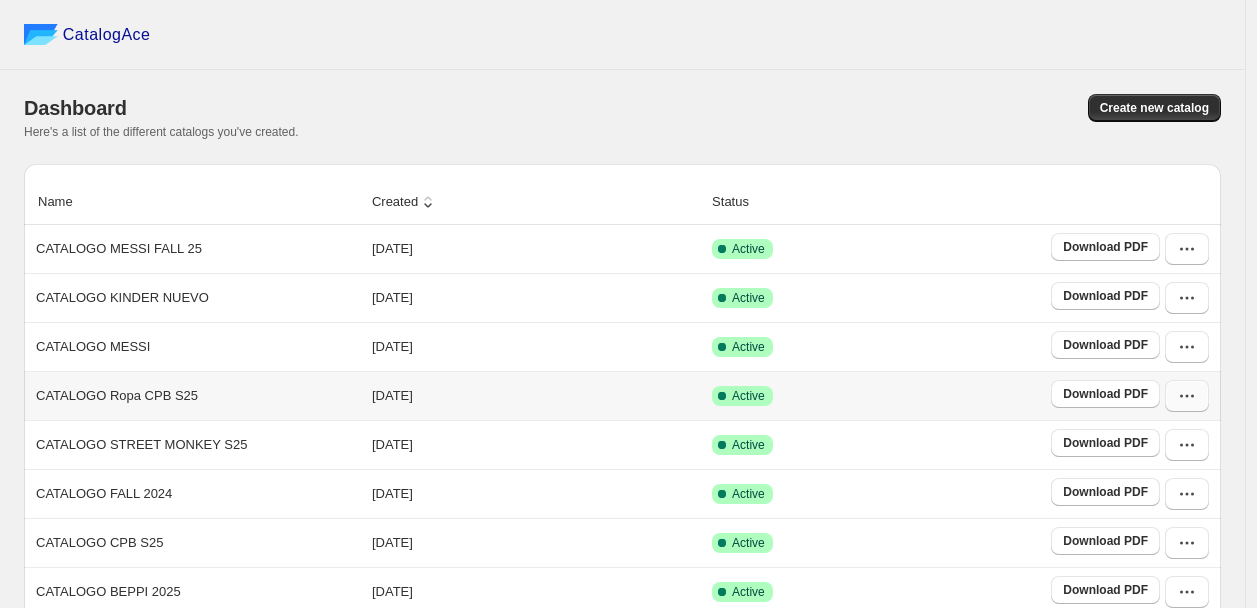 click 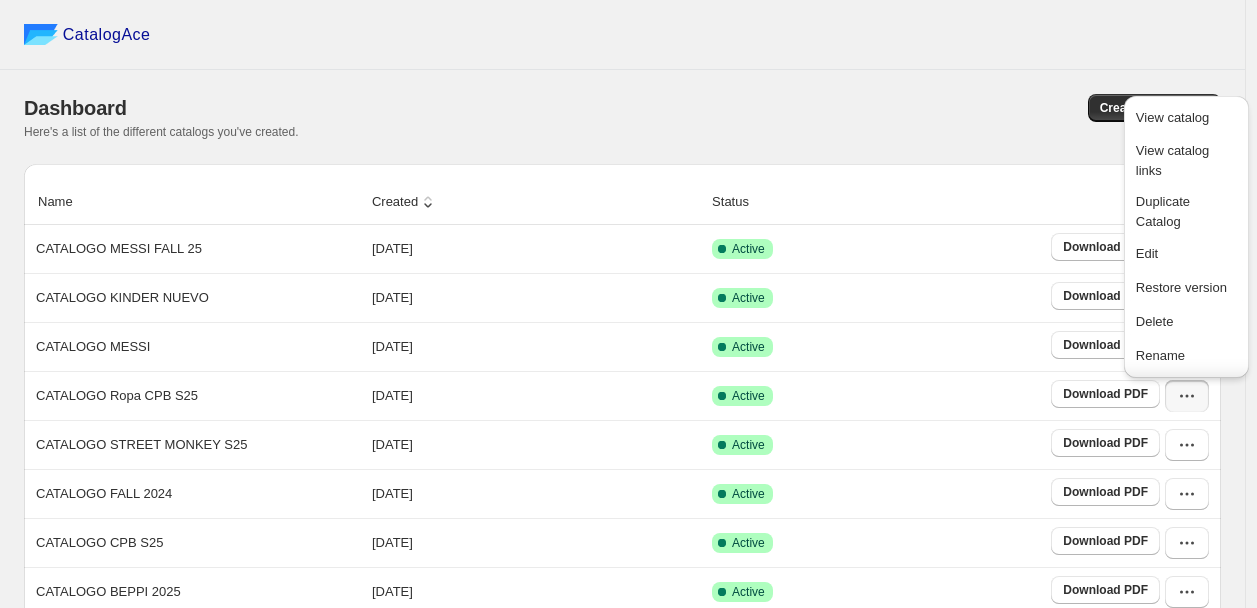 click on "Create new catalog" at bounding box center (918, 108) 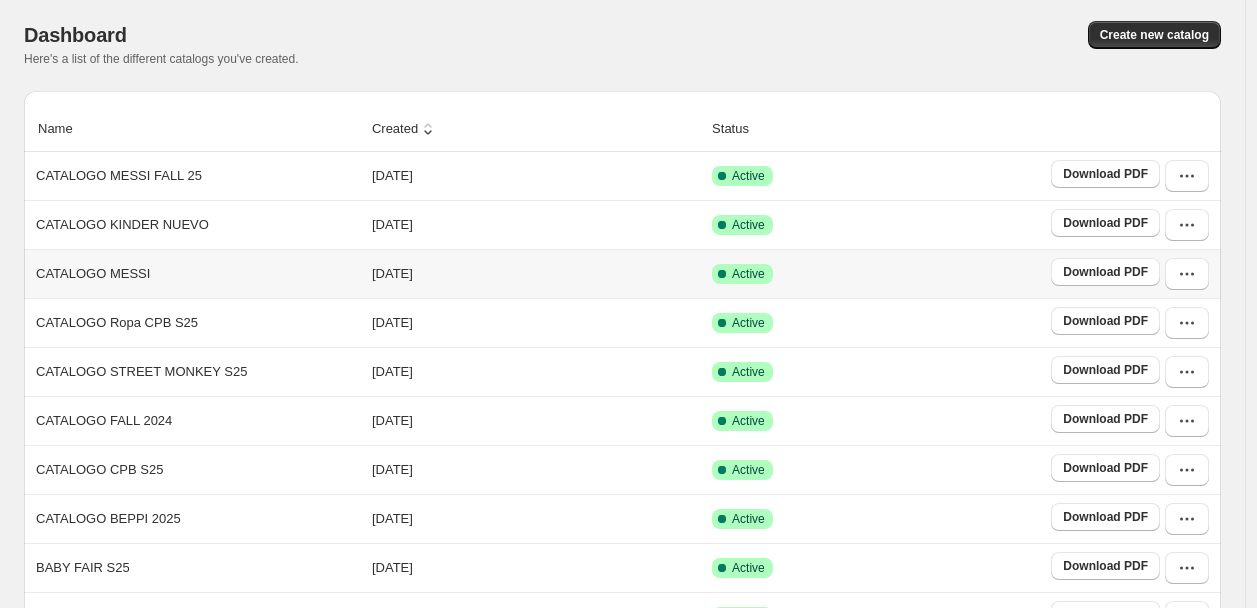 scroll, scrollTop: 111, scrollLeft: 0, axis: vertical 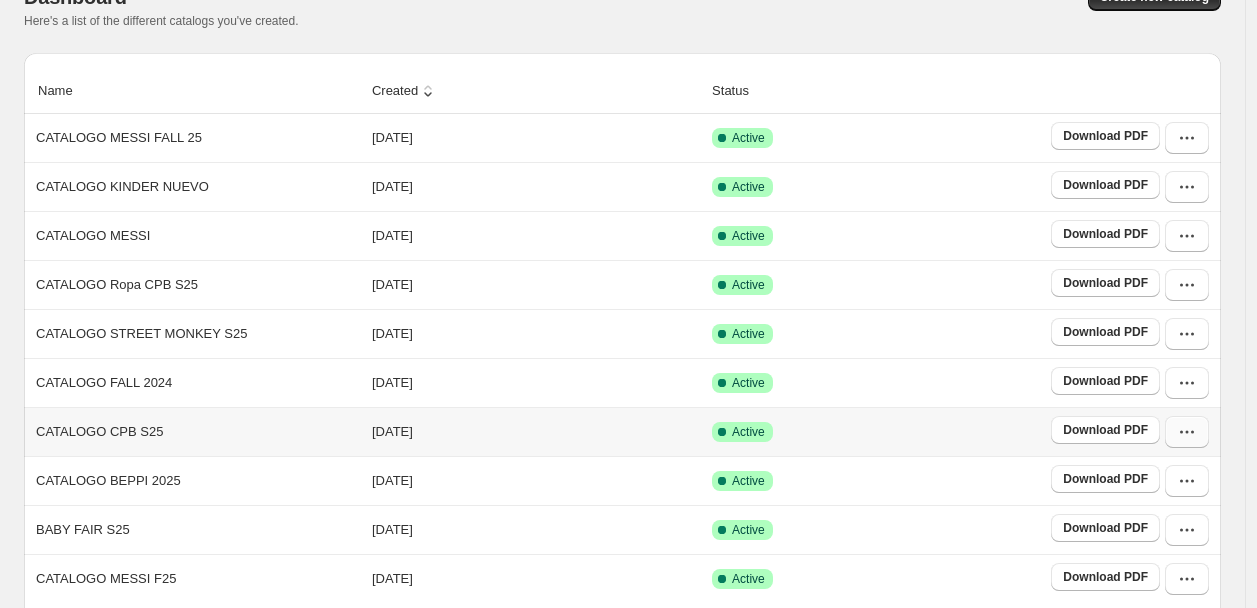 click 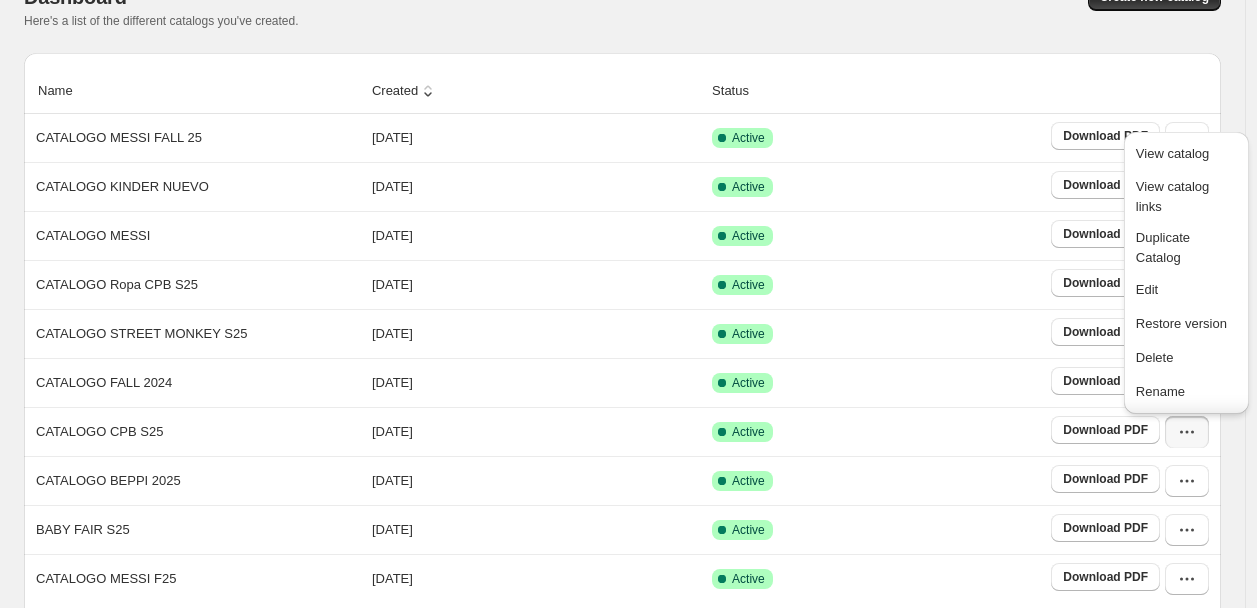 click on "Status" at bounding box center (875, 91) 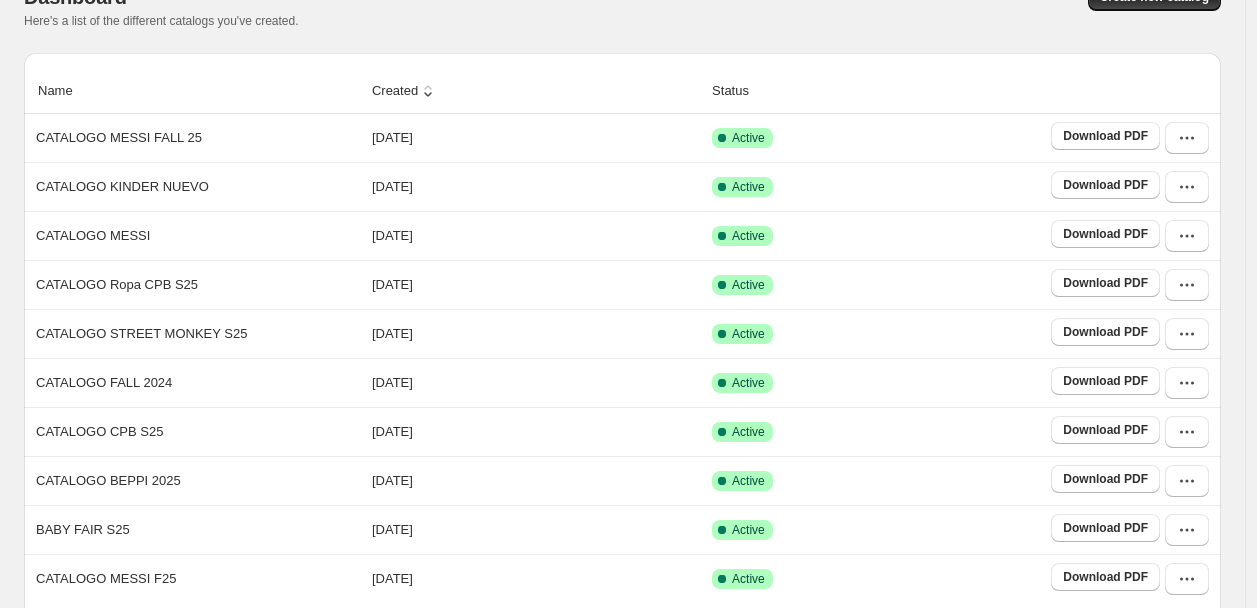 click on "Here's a list of the different catalogs you've created." at bounding box center [622, 21] 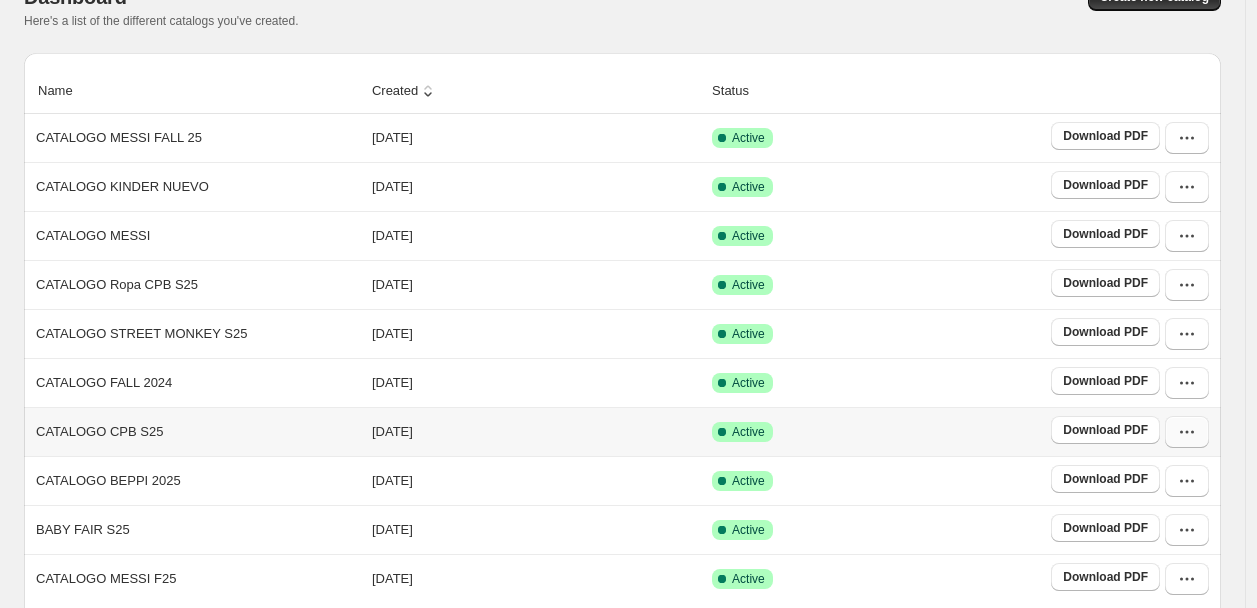 click at bounding box center (1187, 432) 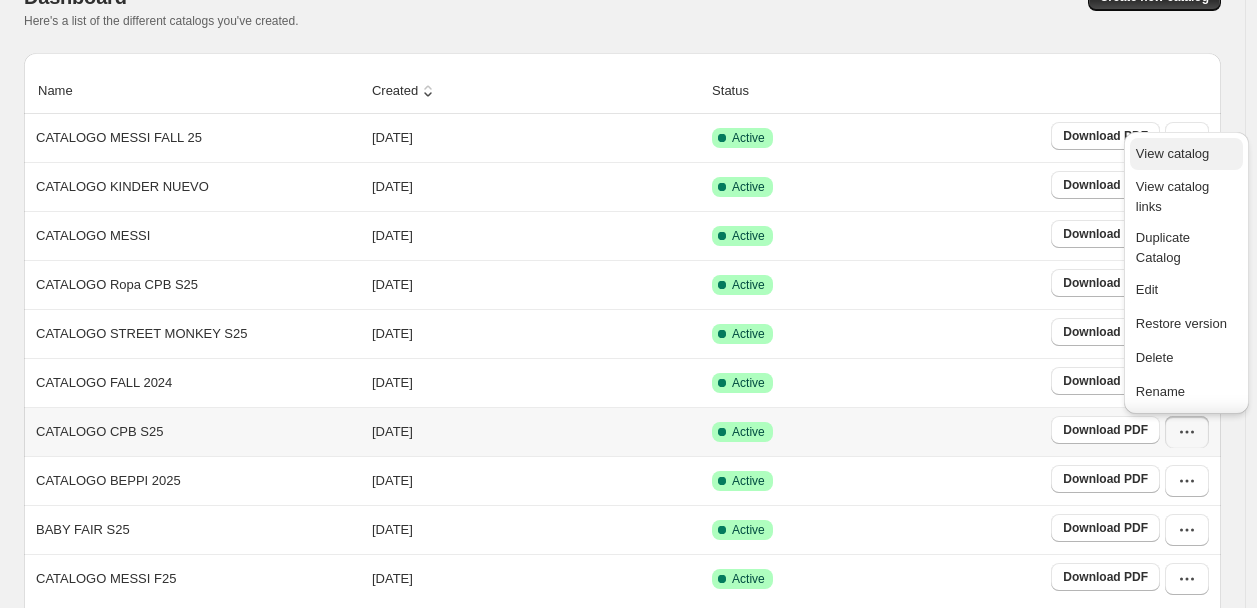 click on "View catalog" at bounding box center [1172, 153] 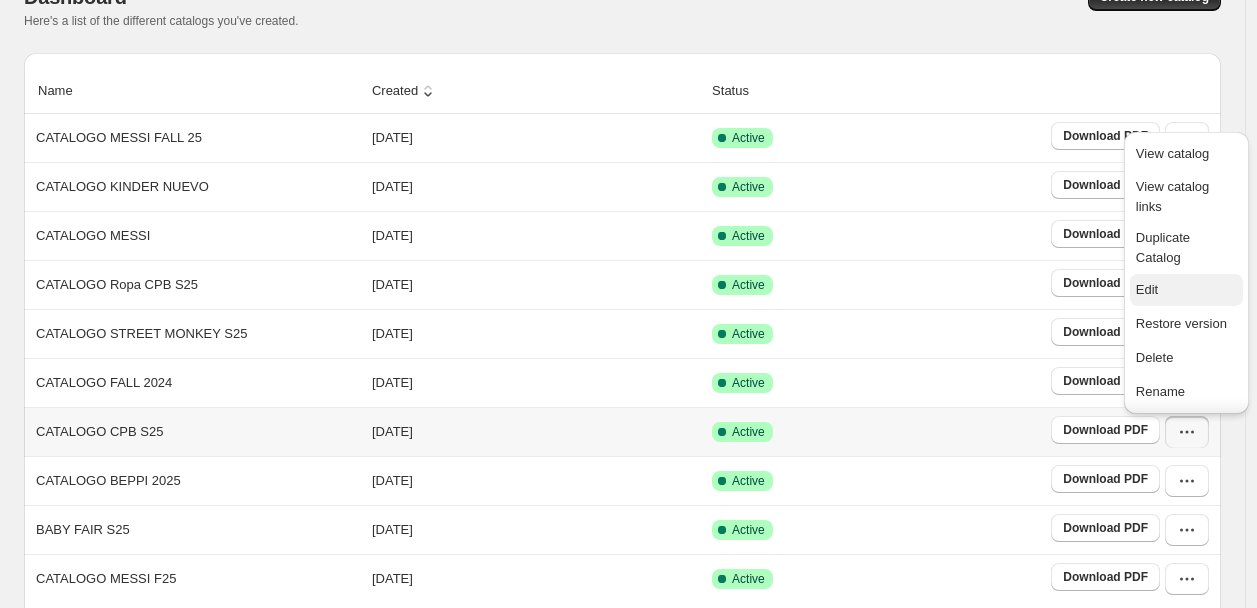 click on "Edit" at bounding box center (1186, 290) 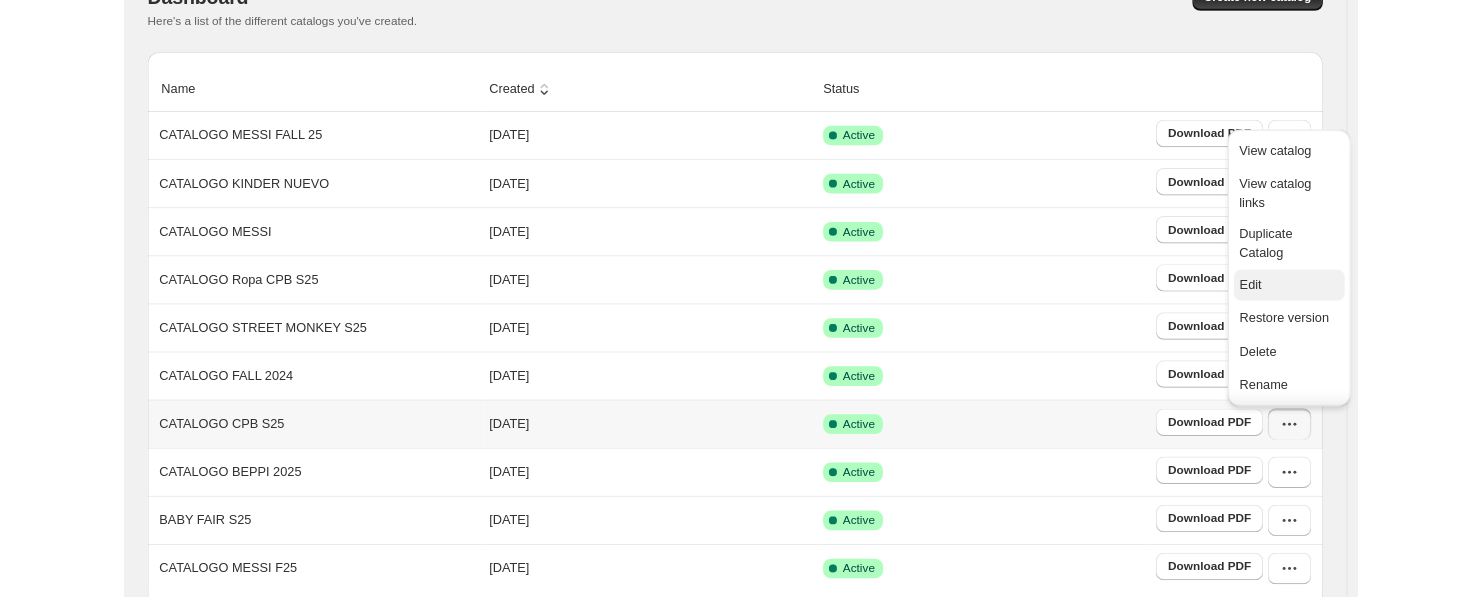 scroll, scrollTop: 0, scrollLeft: 0, axis: both 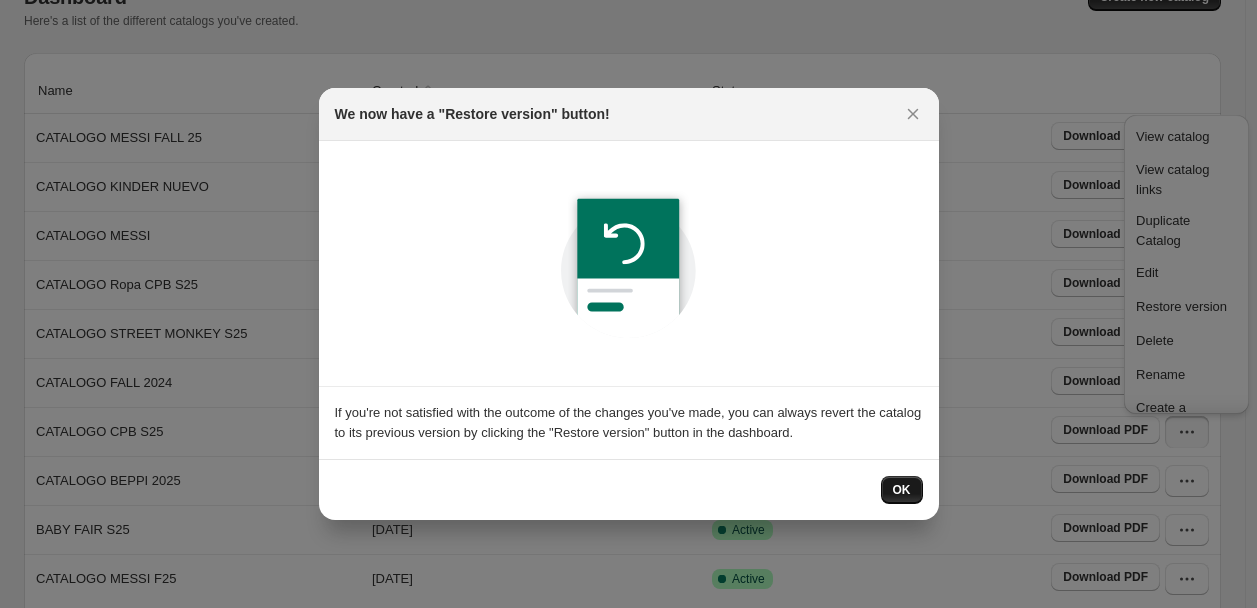 click on "OK" at bounding box center (902, 490) 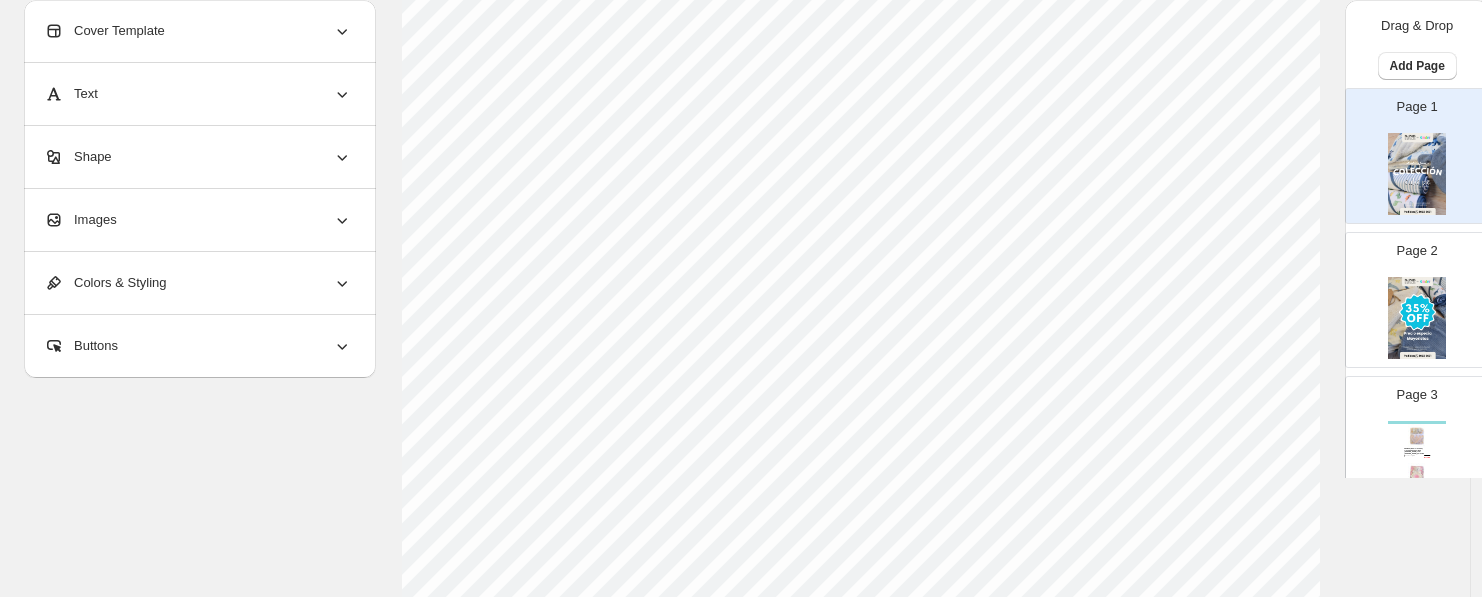 scroll, scrollTop: 0, scrollLeft: 0, axis: both 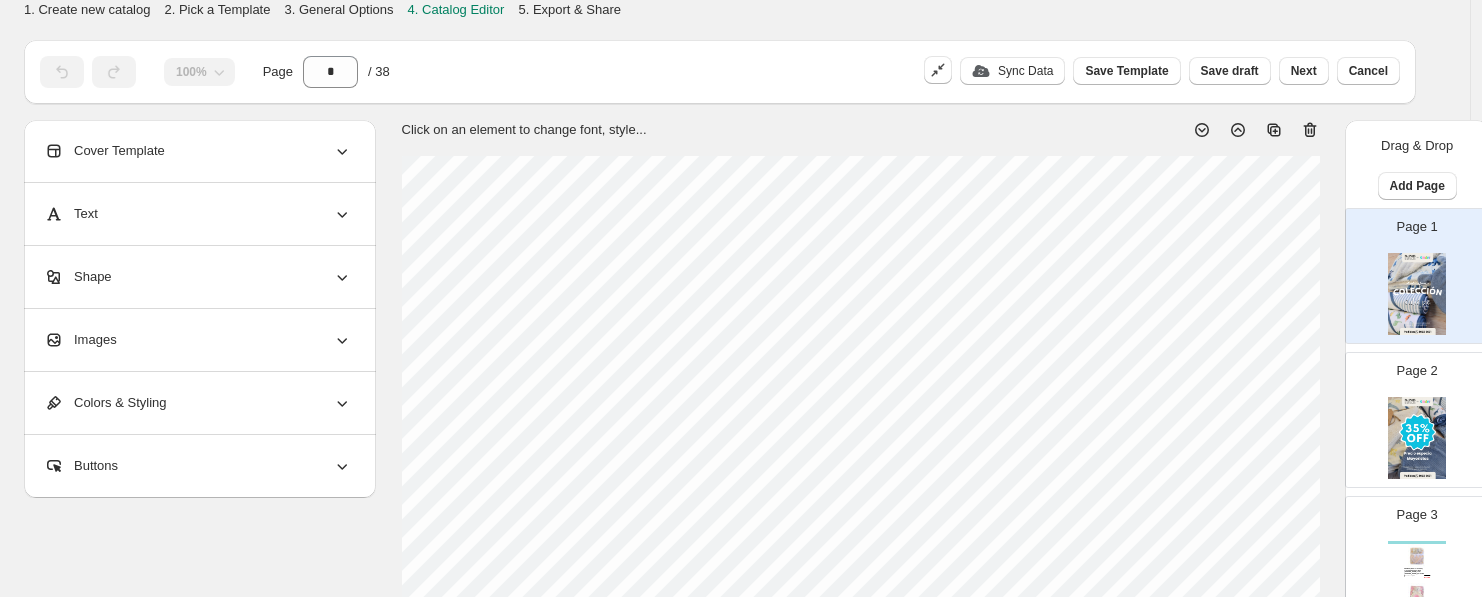 click on "Page 2" at bounding box center (1409, 412) 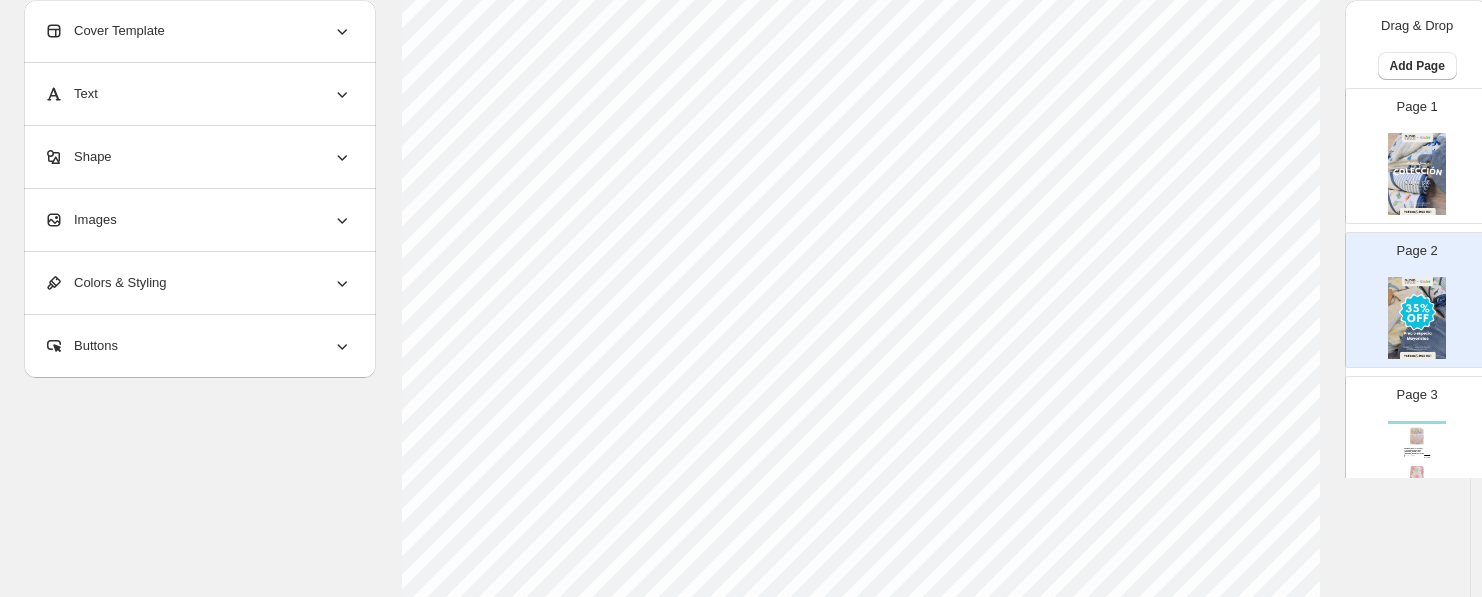 scroll, scrollTop: 0, scrollLeft: 0, axis: both 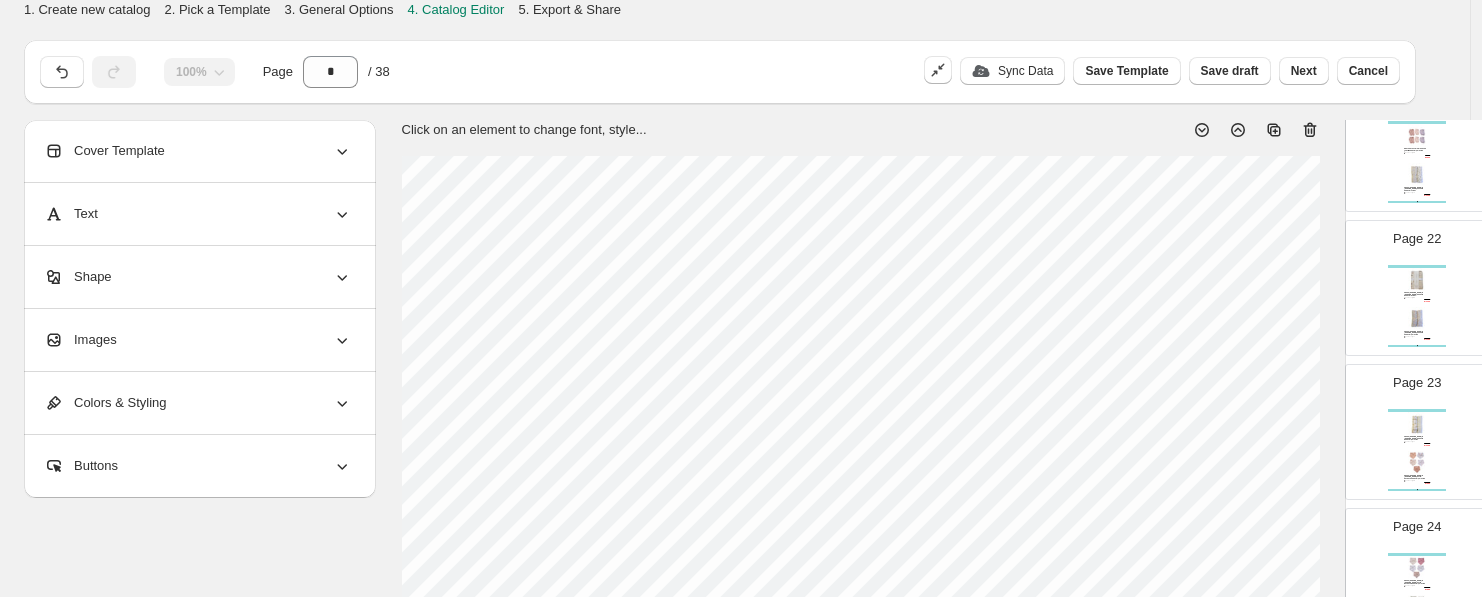 click 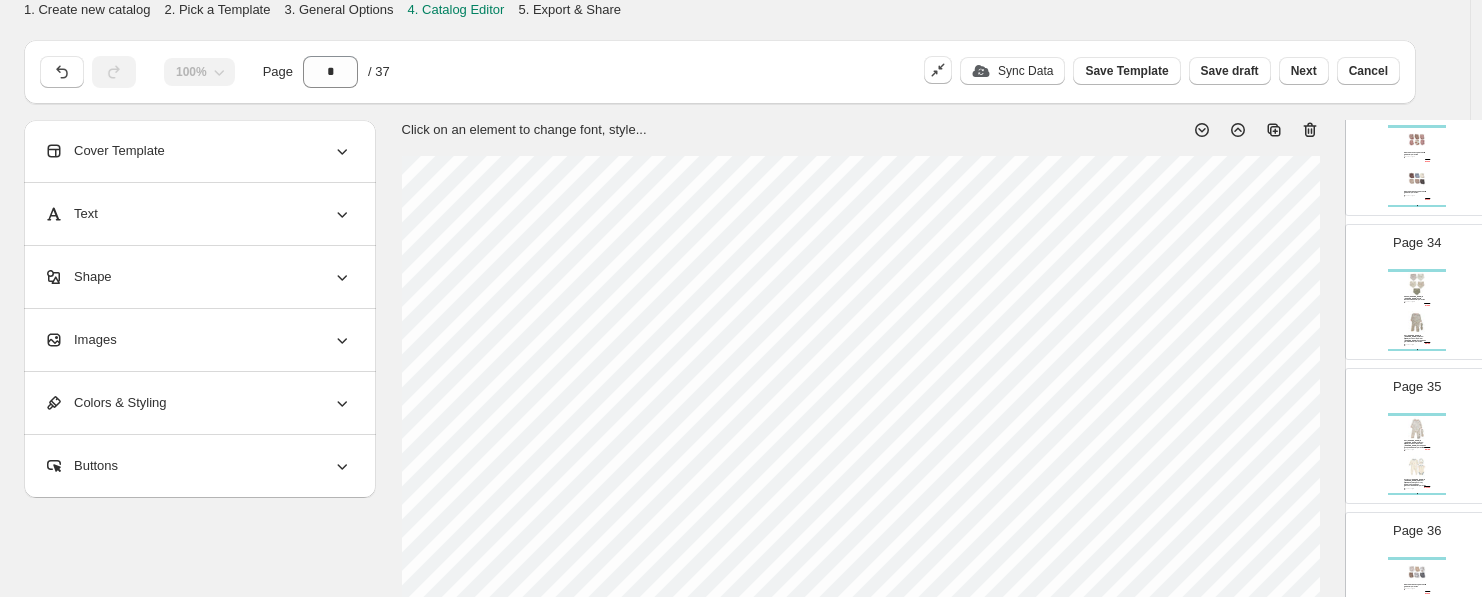 scroll, scrollTop: 4978, scrollLeft: 0, axis: vertical 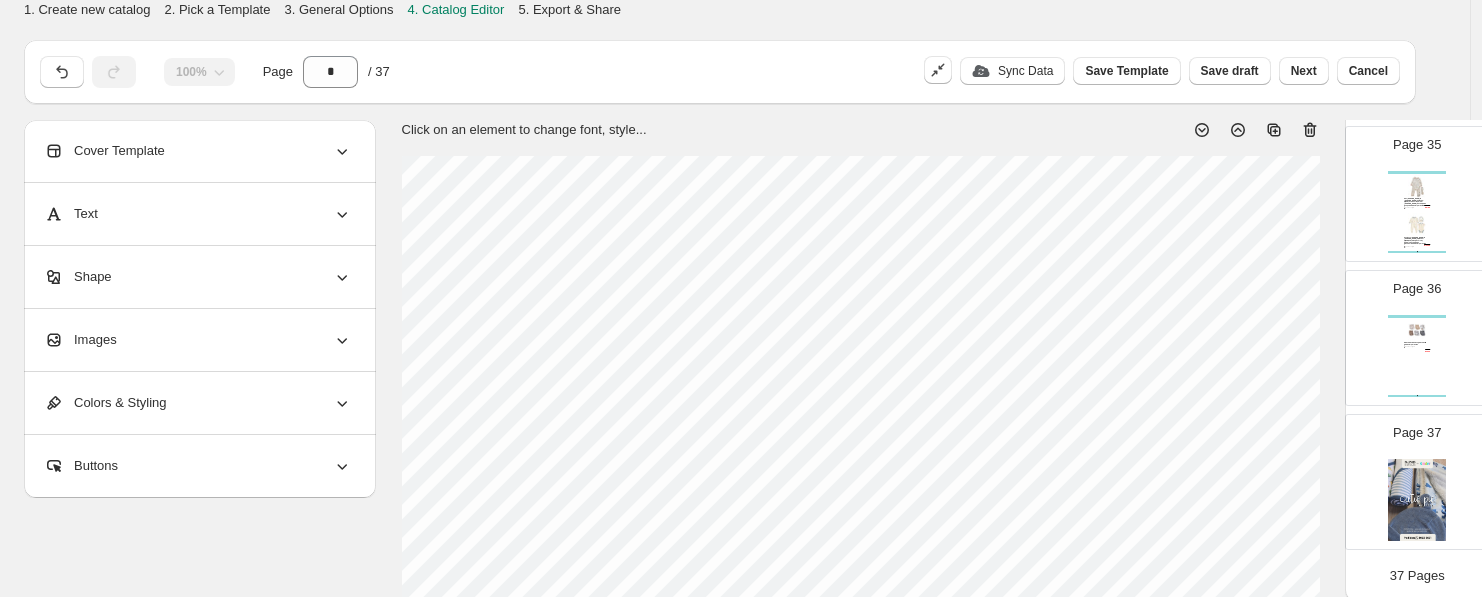 click on "Page 35   Set [PERSON_NAME] & [PERSON_NAME] 2 piezas: pijama y accesorio para el [PERSON_NAME] estampado bosque multicolor para niña 0-3M Stock Quantity:  11 SKU:  HK1100048/0-3M Brand:  [PERSON_NAME] Q 140.00 Q 91.00 Conjunto [PERSON_NAME] & [PERSON_NAME] 3 piezas: pijama, body manga corta y babero estampado dinosaurio multicolor para niño 0-3M Stock Quantity:  12 SKU:  HK2100151/0-3M Brand:  [PERSON_NAME] Q 190.00 Q 123.50 Clothing Catalog | Page undefined" at bounding box center (1409, 186) 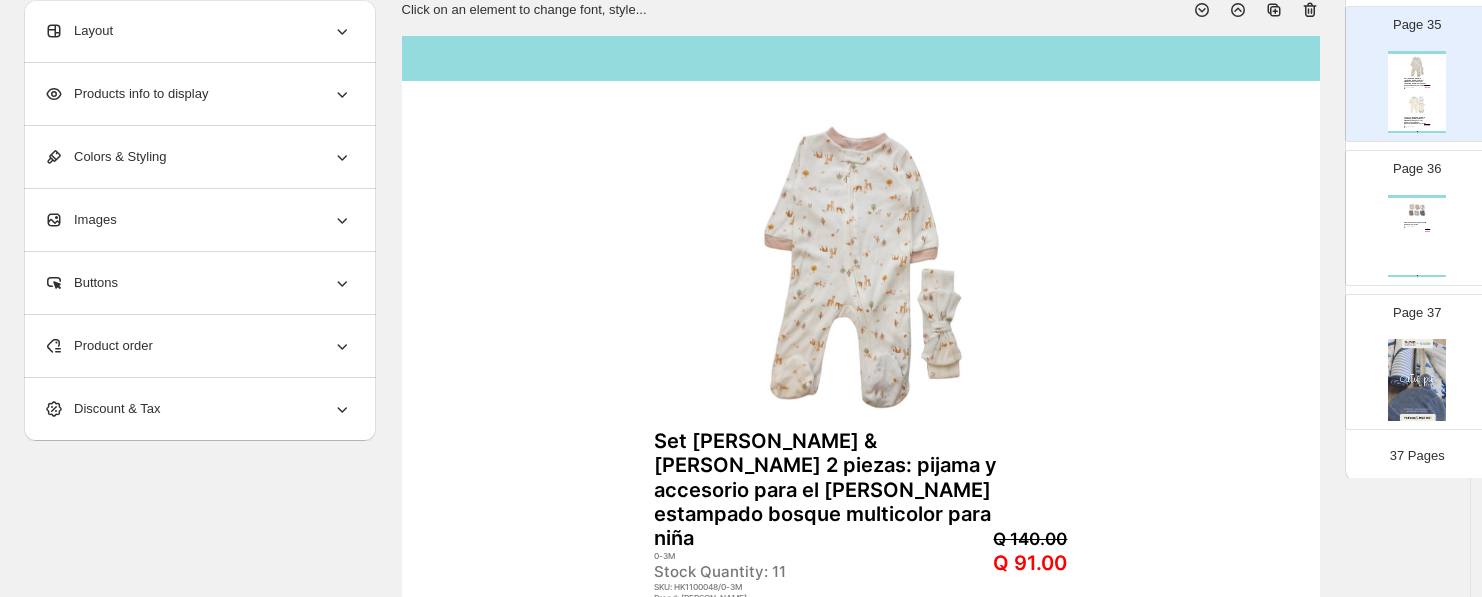 scroll, scrollTop: 0, scrollLeft: 0, axis: both 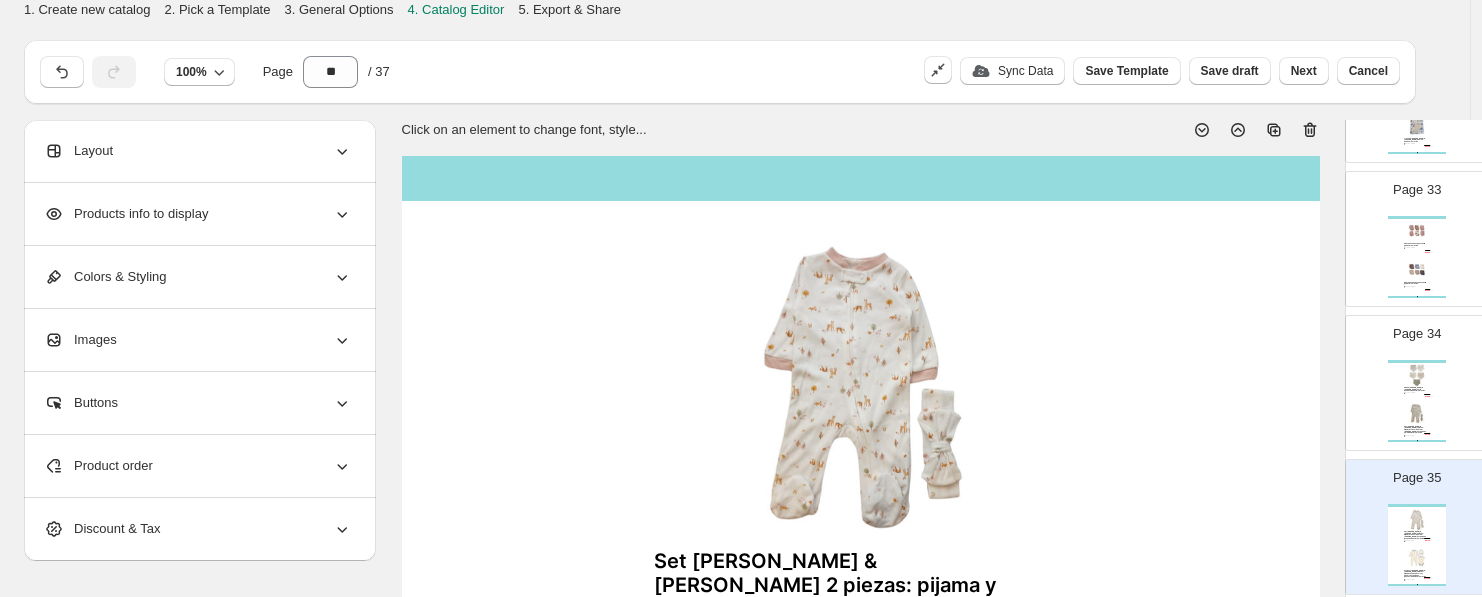 click on "5PK de baberos [PERSON_NAME] & [PERSON_NAME] estilo bandana multicolor para niño Stock Quantity:  36 SKU:  EK2000024 Brand:  [PERSON_NAME] Q 120.00 Q 78.00 Set [PERSON_NAME] & [PERSON_NAME] 2 piezas: pijama y accesorio para el [PERSON_NAME] estampado floral multicolor para niña 0-3M Stock Quantity:  8 SKU:  HK1100046/0-3M Brand:  [PERSON_NAME] Q 140.00 Q 91.00 Clothing Catalog | Page undefined" at bounding box center (1417, 401) 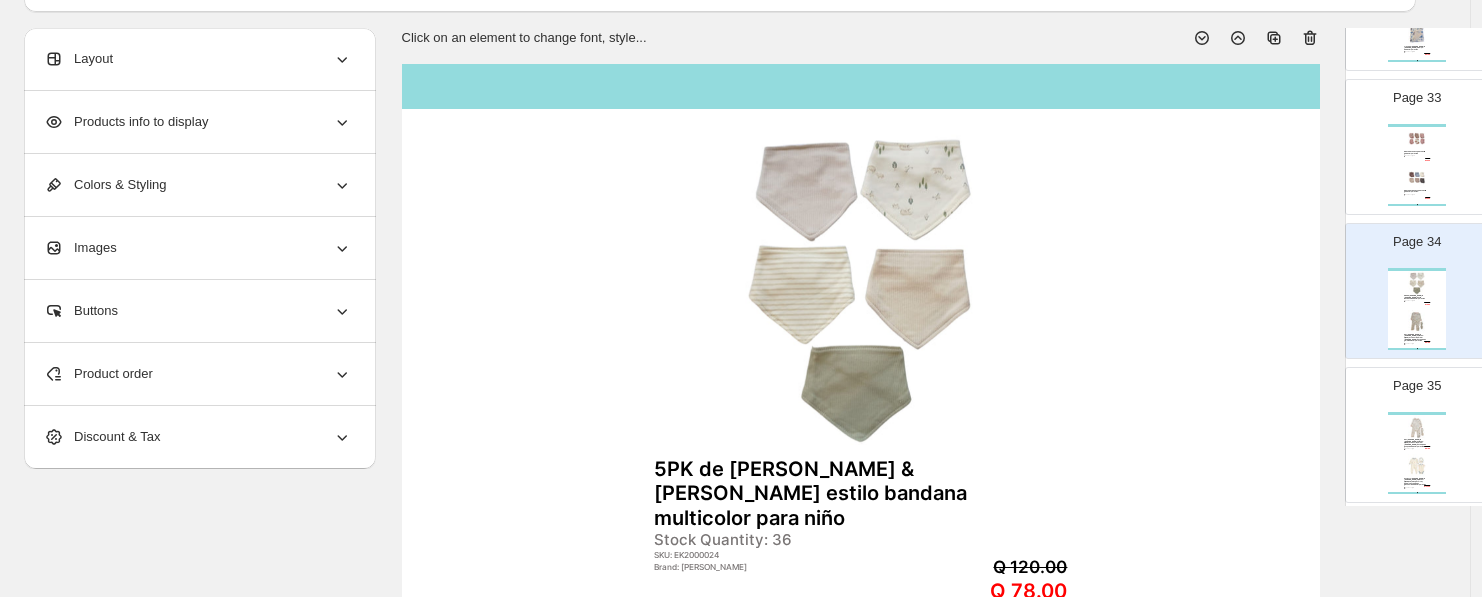 scroll, scrollTop: 0, scrollLeft: 0, axis: both 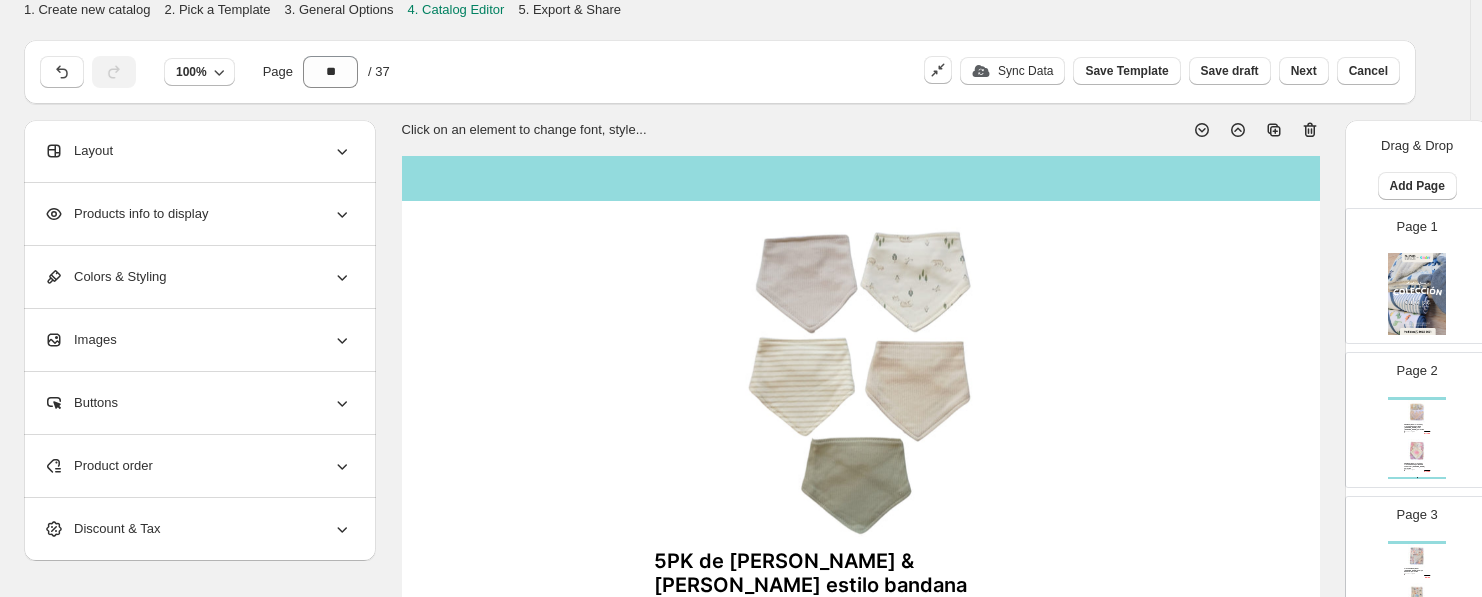 click on "Page 1" at bounding box center (1417, 276) 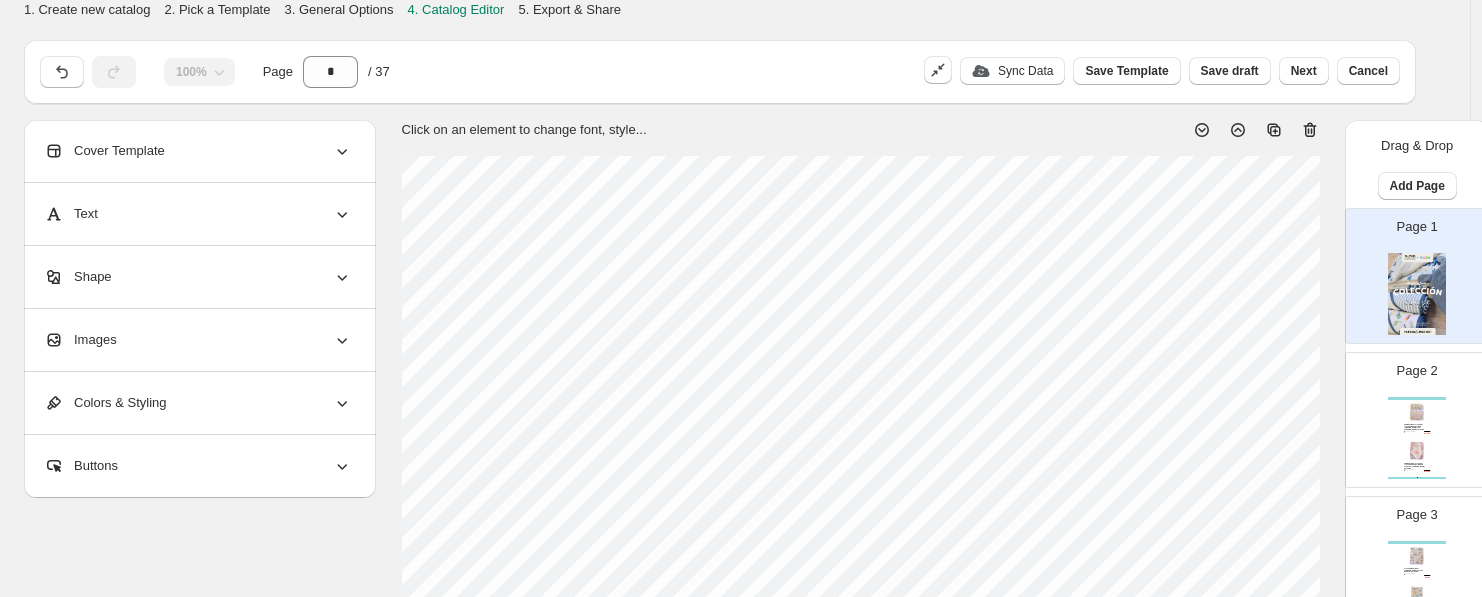 click on "Page 2   2PK Baby Gear Frazada y  frazada de seguridad [PERSON_NAME] color [PERSON_NAME] para niña Stock Quantity:  108 SKU:  BB1000004 Brand:  Baby-Gear Q 180.00 Q 117.00 2PK Baby Gear Frazada y  frazada de seguridad de osita color [PERSON_NAME] para niña Stock Quantity:  35 SKU:  BB10511012RR Brand:  Baby-Gear Q 220.00 Q 143.00 Clothing Catalog | Page undefined" at bounding box center (1409, 412) 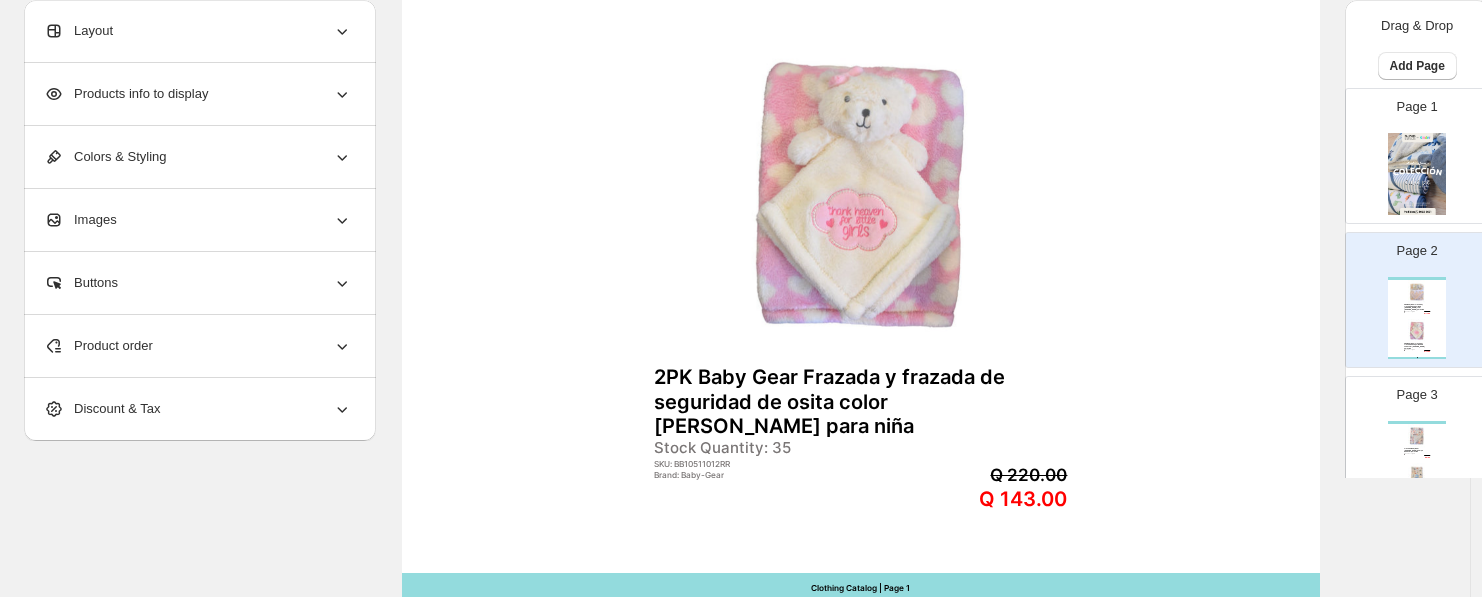 scroll, scrollTop: 827, scrollLeft: 0, axis: vertical 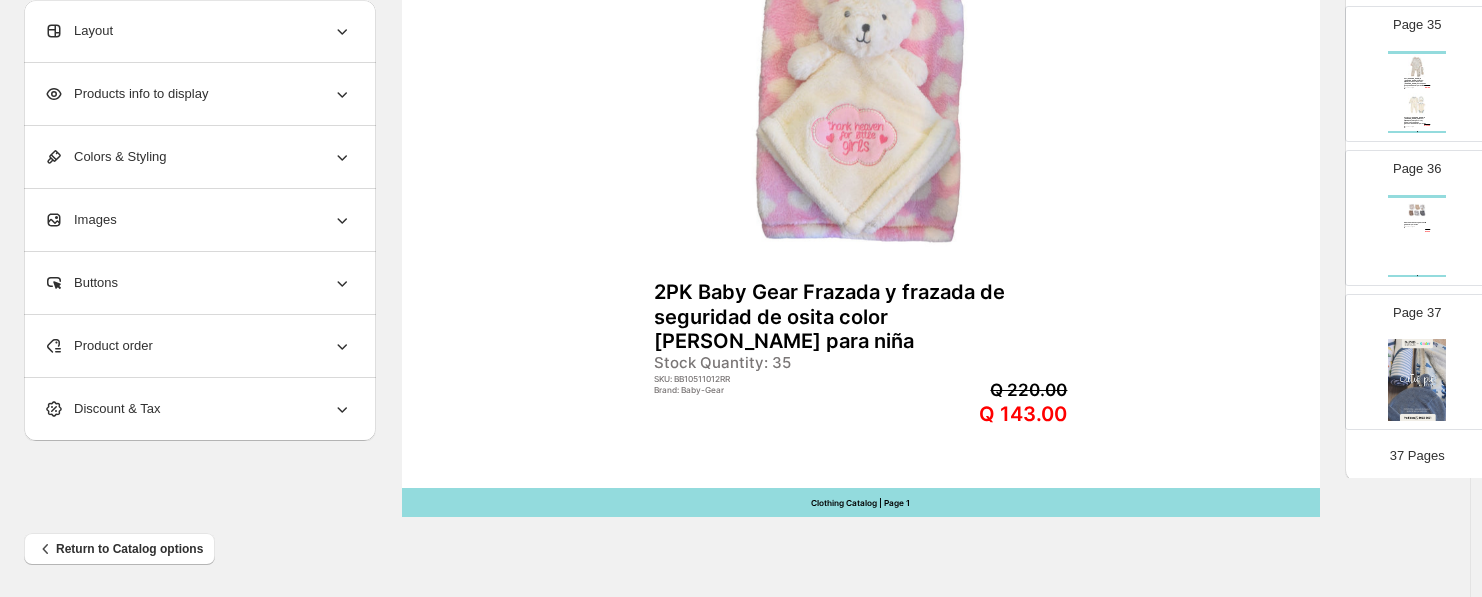 click on "Q 140.00" at bounding box center (1426, 85) 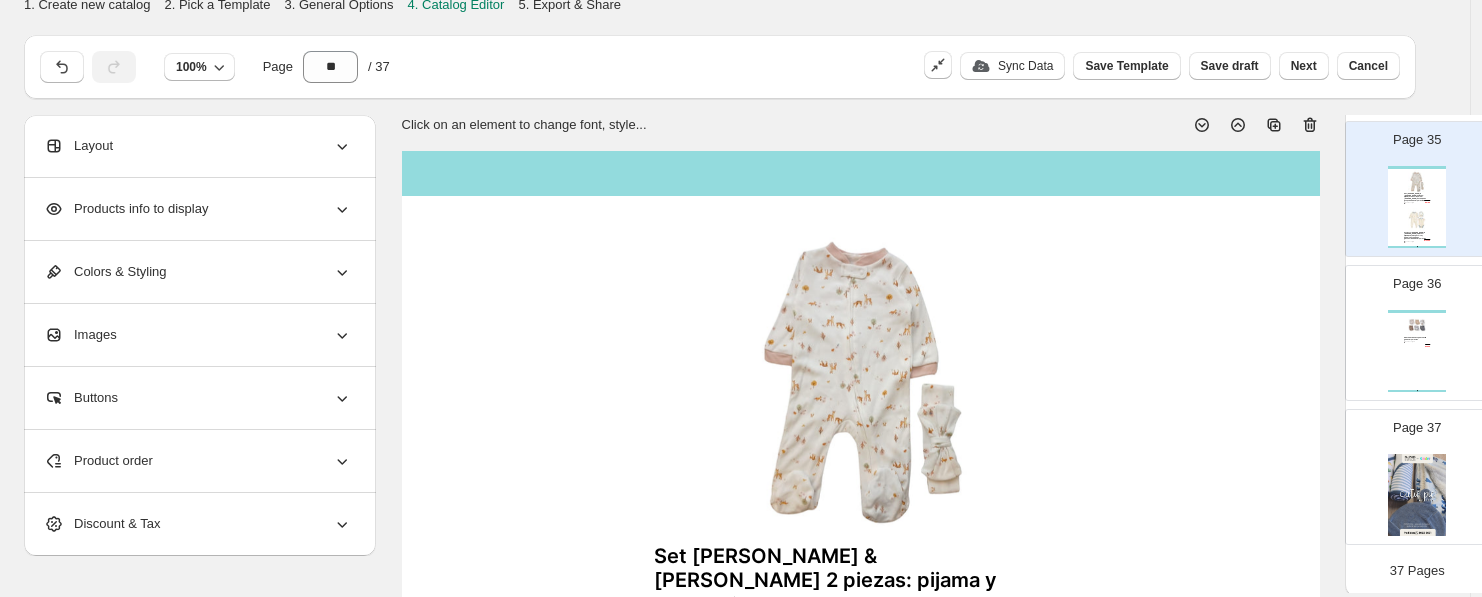 scroll, scrollTop: 0, scrollLeft: 0, axis: both 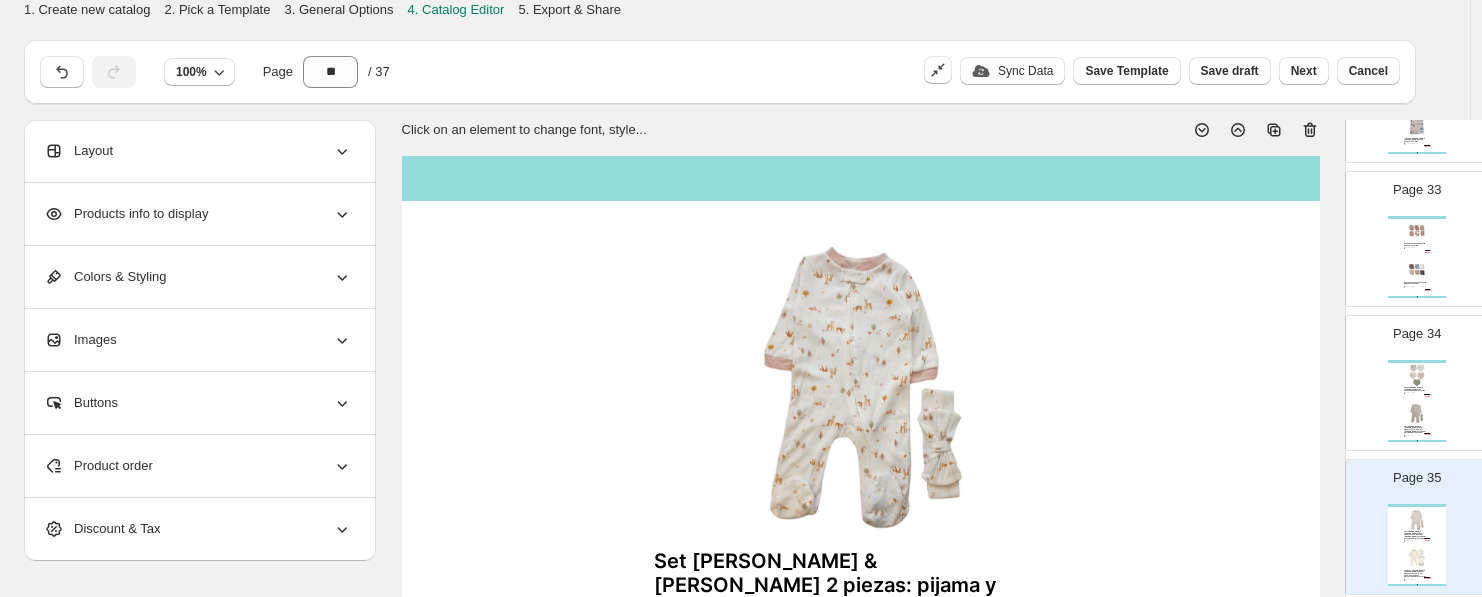 click on "5PK de baberos [PERSON_NAME] & [PERSON_NAME] estilo bandana multicolor para niño Stock Quantity:  36 SKU:  EK2000024 Brand:  [PERSON_NAME] Q 120.00 Q 78.00 Set [PERSON_NAME] & [PERSON_NAME] 2 piezas: pijama y accesorio para el [PERSON_NAME] estampado floral multicolor para niña 0-3M Stock Quantity:  8 SKU:  HK1100046/0-3M Brand:  [PERSON_NAME] Q 140.00 Q 91.00 Clothing Catalog | Page undefined" at bounding box center (1417, 401) 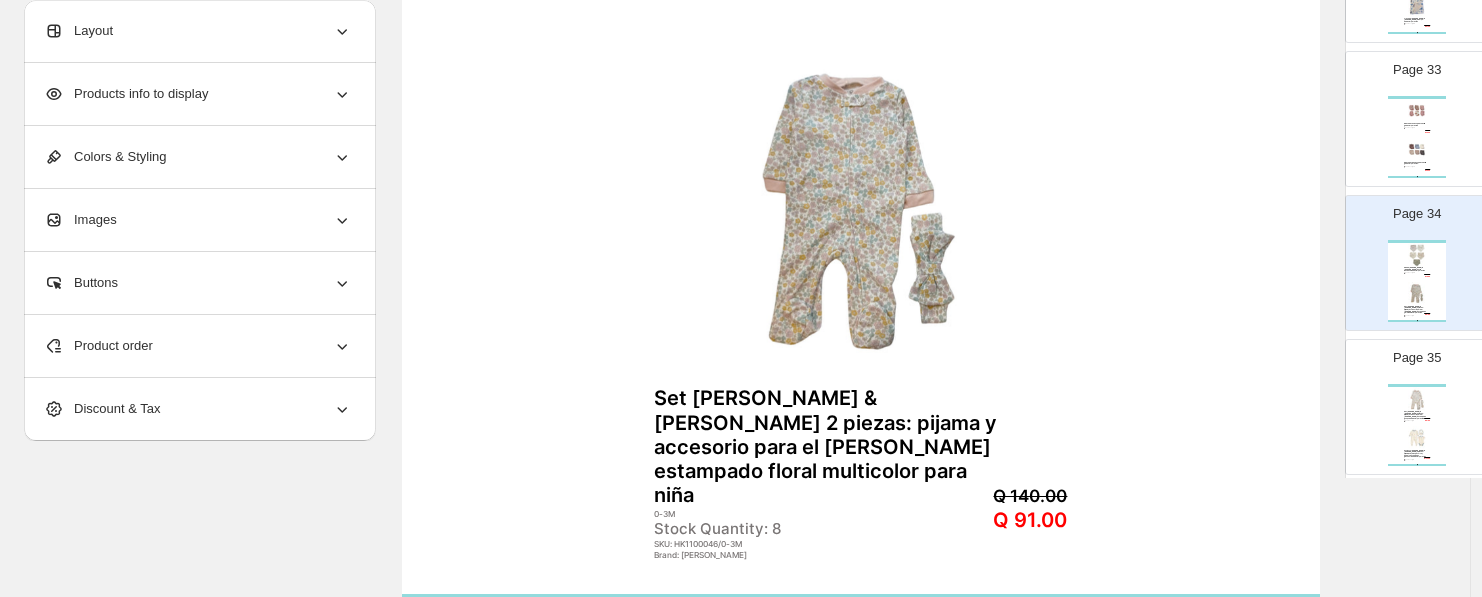 scroll, scrollTop: 777, scrollLeft: 0, axis: vertical 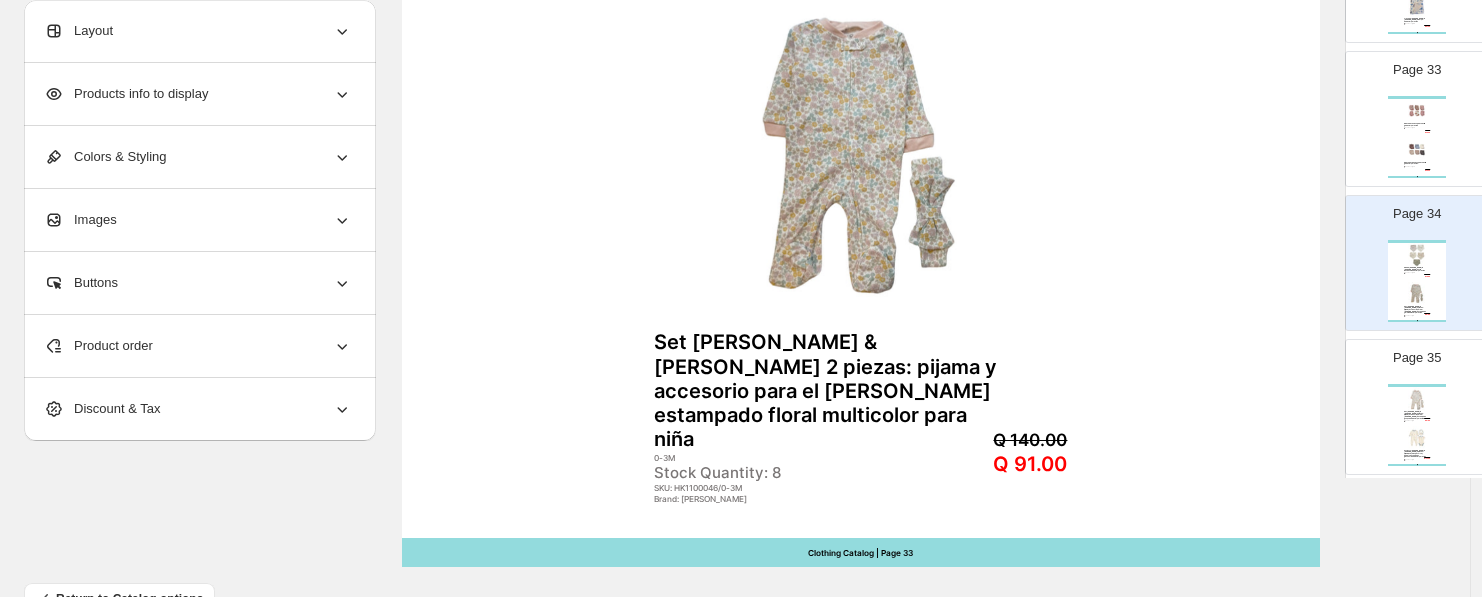 click on "Page 35   Set [PERSON_NAME] & [PERSON_NAME] 2 piezas: pijama y accesorio para el [PERSON_NAME] estampado bosque multicolor para niña 0-3M Stock Quantity:  11 SKU:  HK1100048/0-3M Brand:  [PERSON_NAME] Q 140.00 Q 91.00 Conjunto [PERSON_NAME] & [PERSON_NAME] 3 piezas: pijama, body manga corta y babero estampado dinosaurio multicolor para niño 0-3M Stock Quantity:  12 SKU:  HK2100151/0-3M Brand:  [PERSON_NAME] Q 190.00 Q 123.50 Clothing Catalog | Page undefined" at bounding box center (1409, 399) 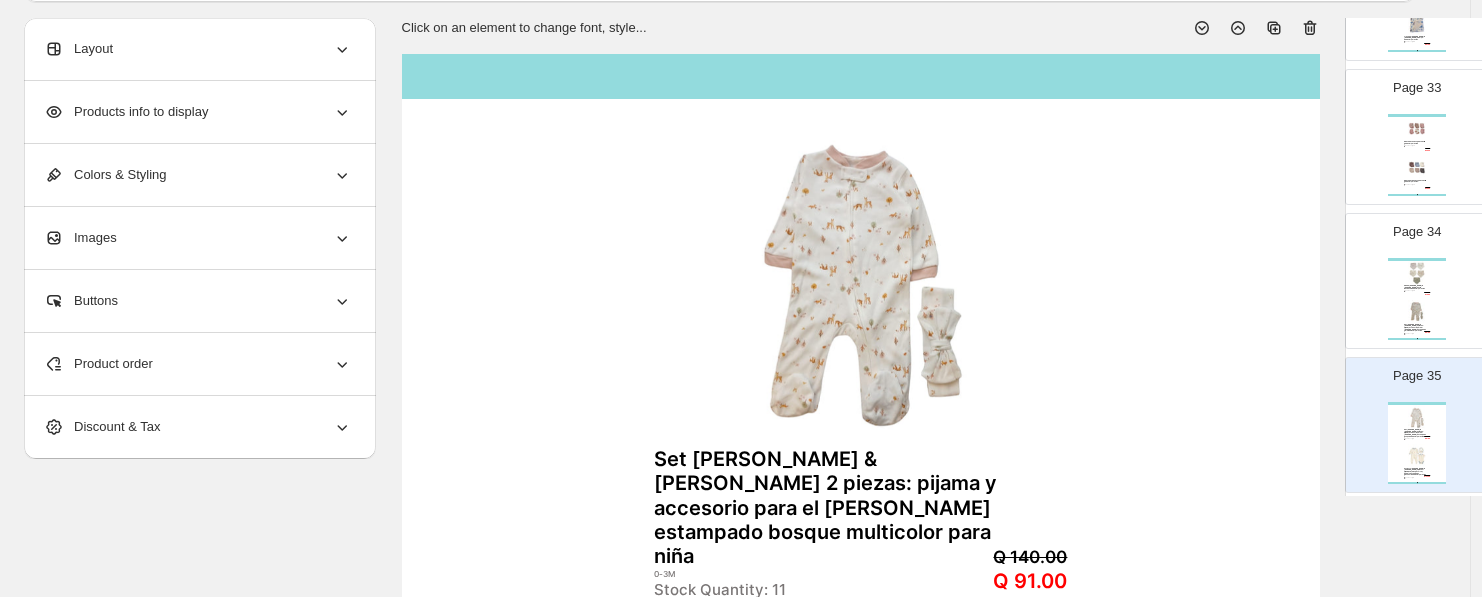 scroll, scrollTop: 50, scrollLeft: 0, axis: vertical 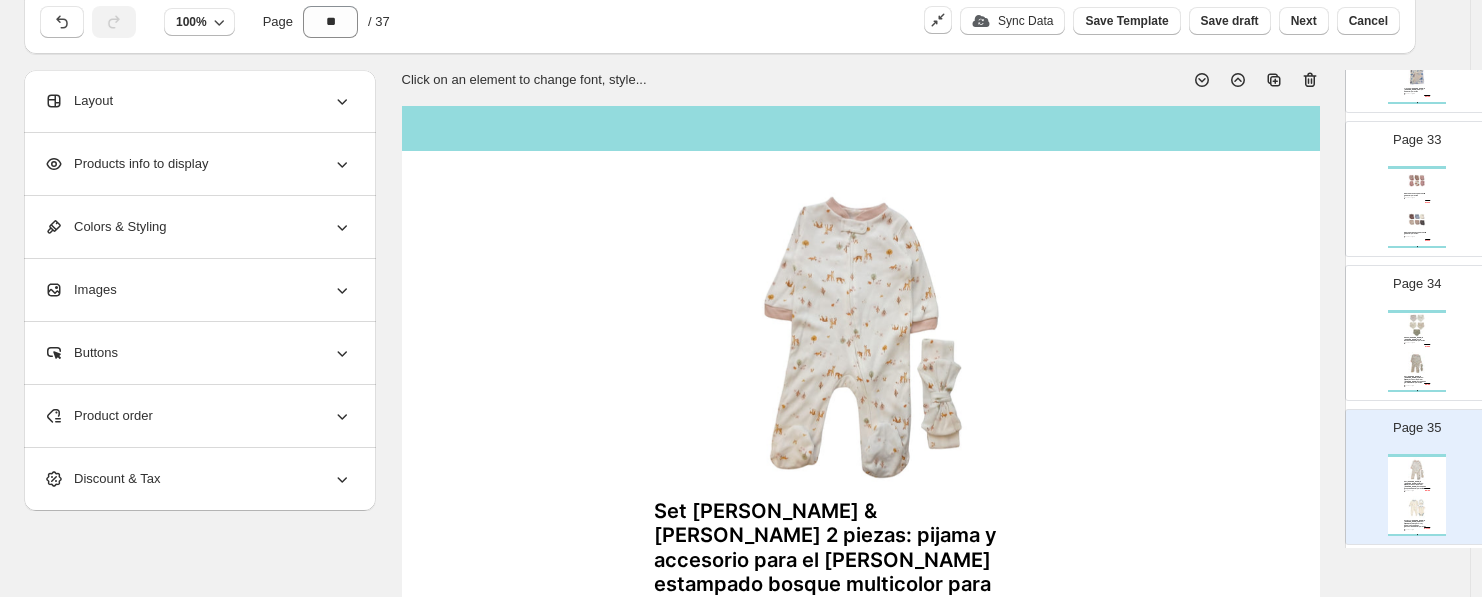 click 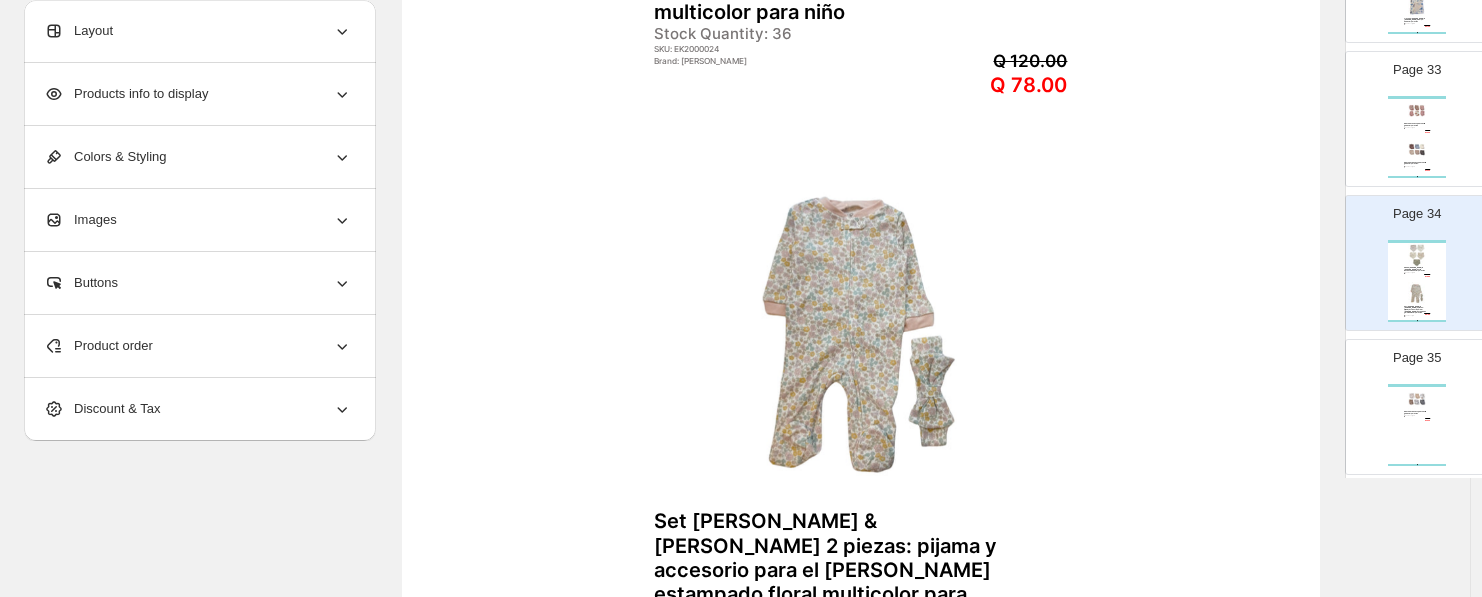 scroll, scrollTop: 827, scrollLeft: 0, axis: vertical 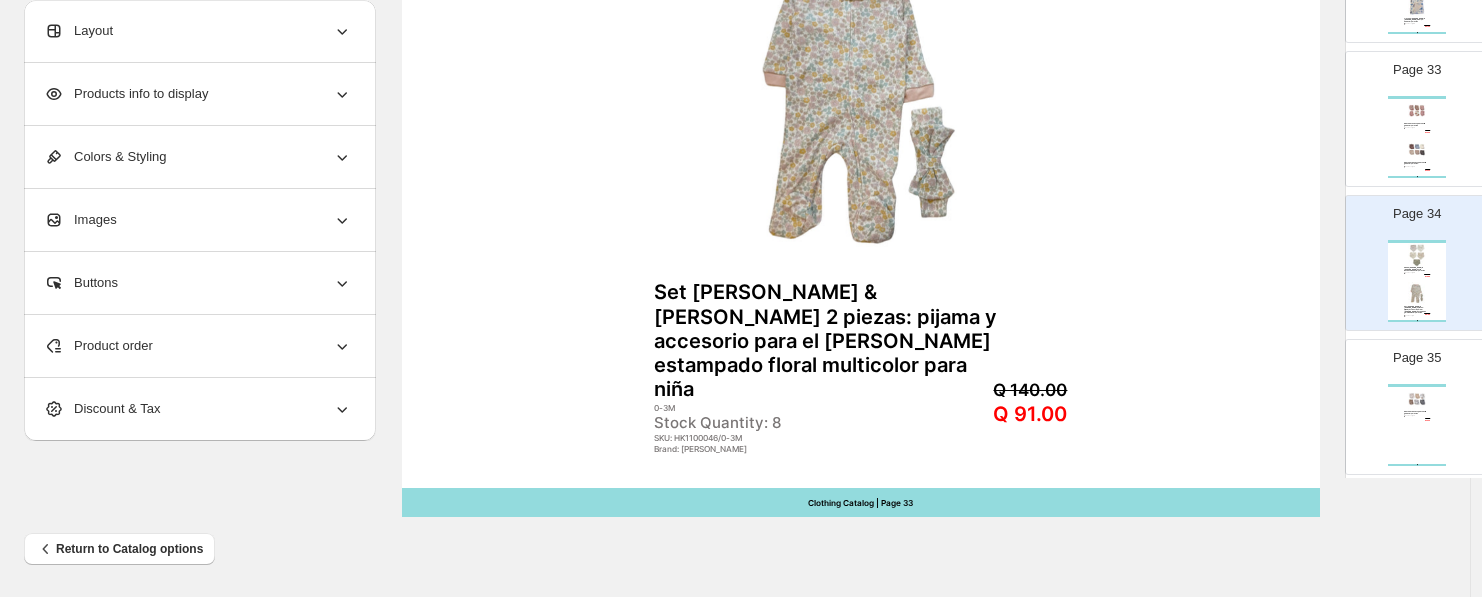 click on "Product order" at bounding box center (198, 346) 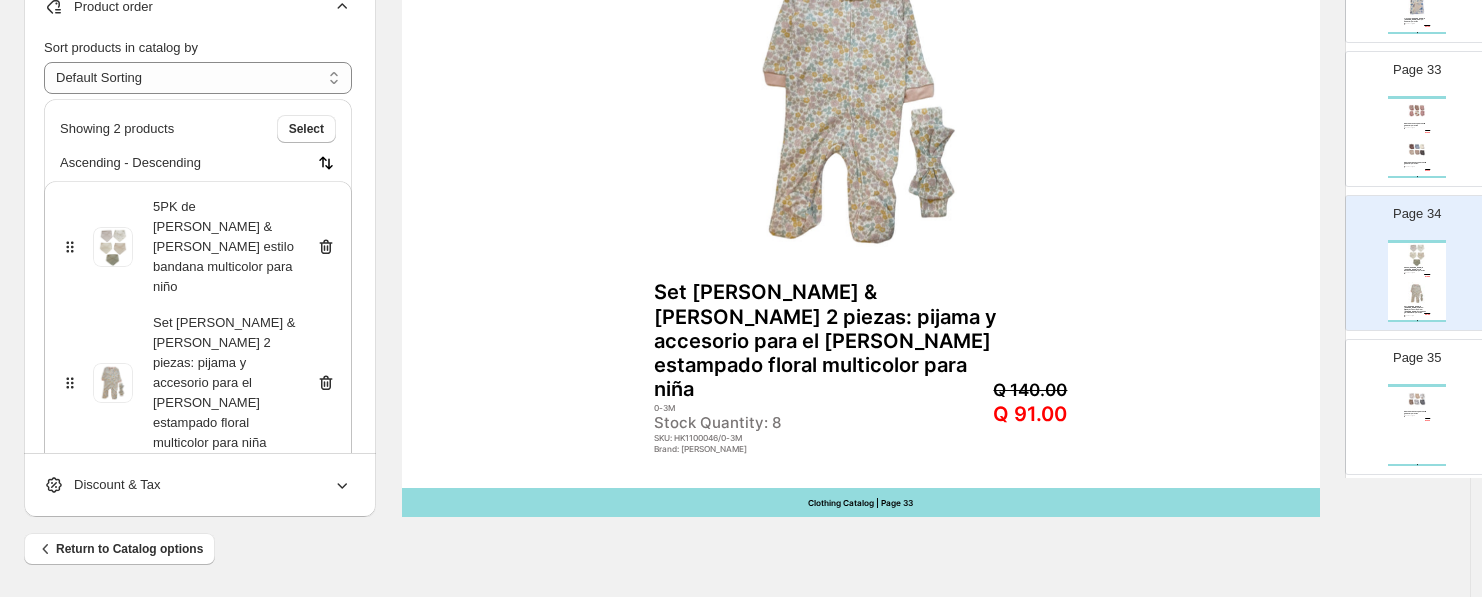 click 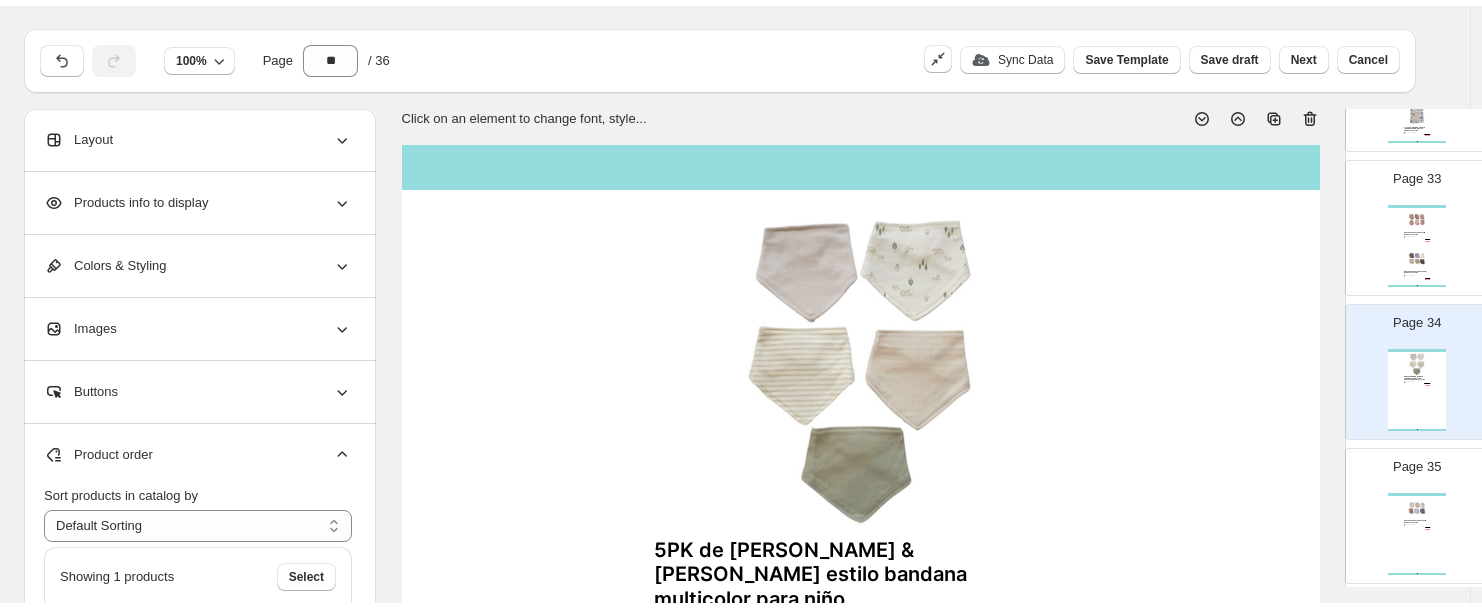 scroll, scrollTop: 0, scrollLeft: 0, axis: both 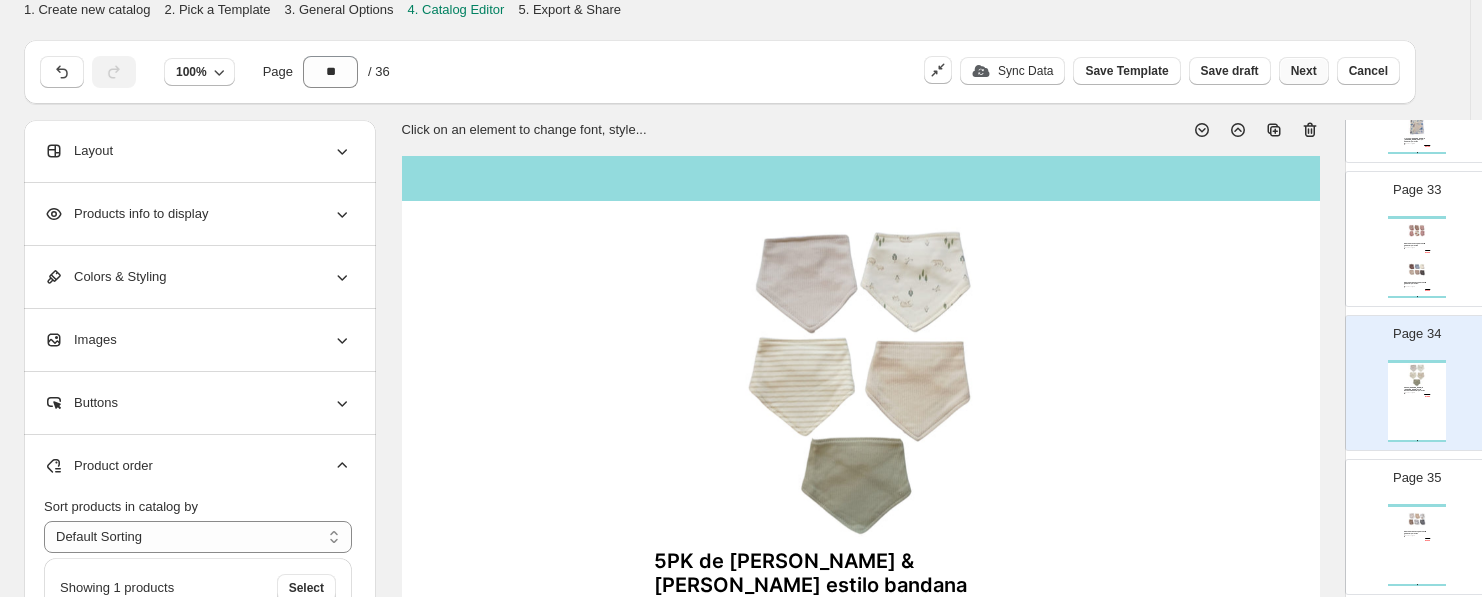 click on "Next" at bounding box center (1304, 71) 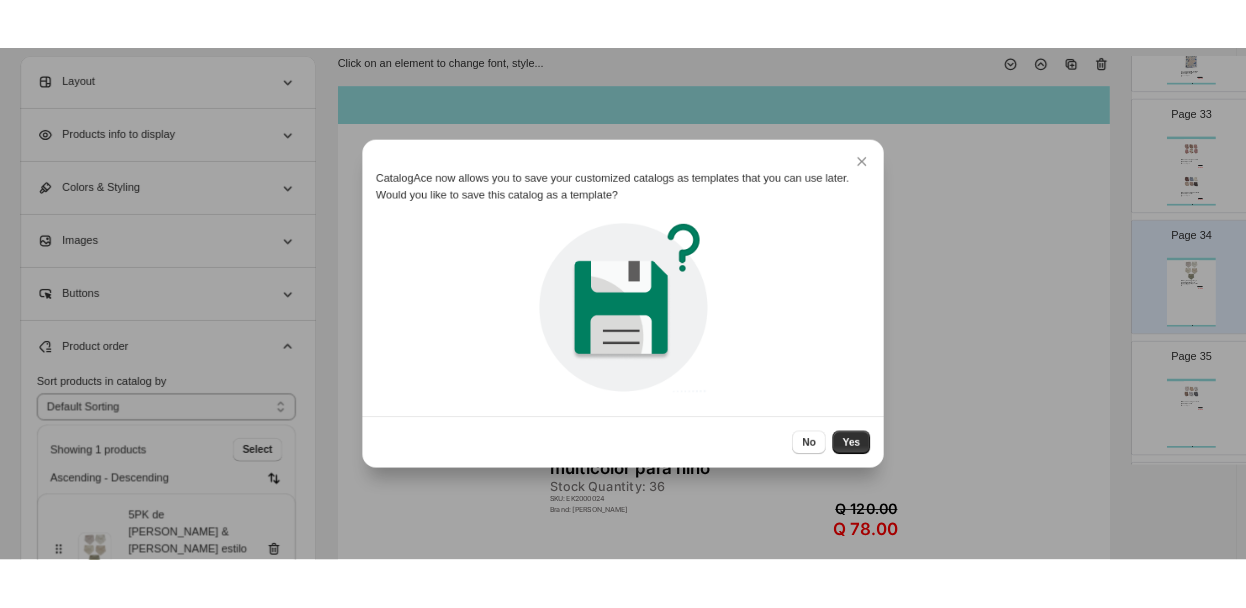 scroll, scrollTop: 0, scrollLeft: 0, axis: both 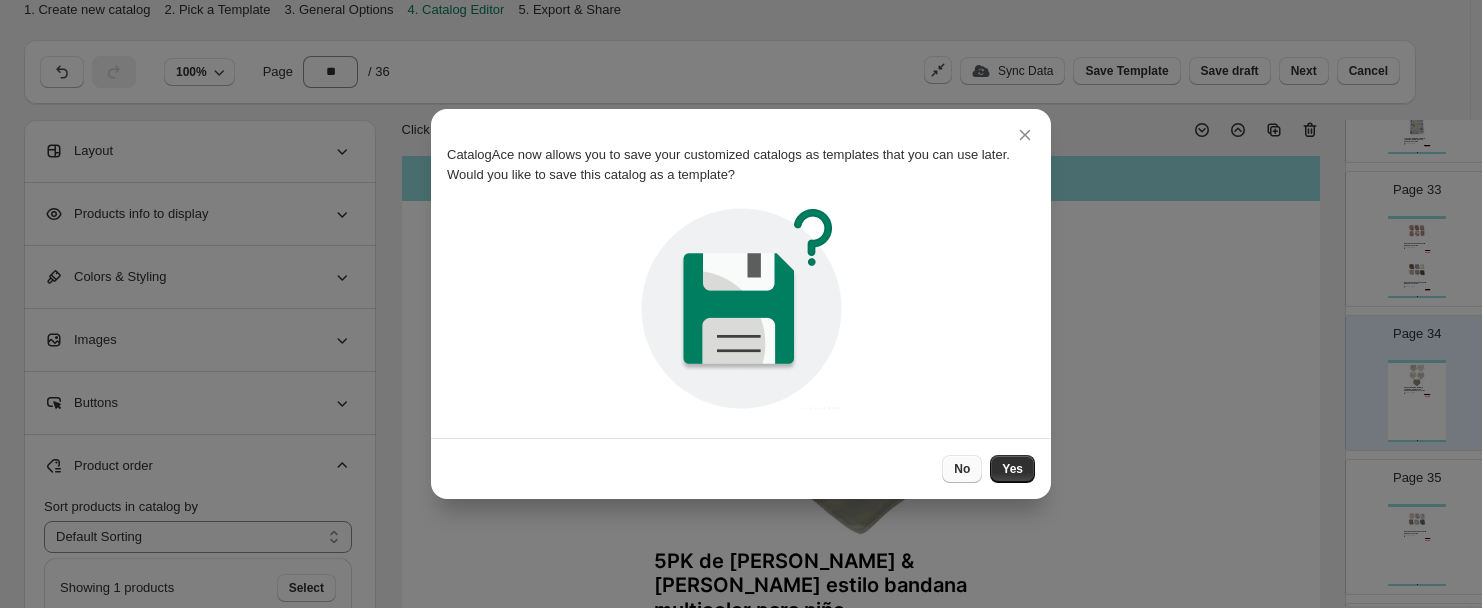 click on "No" at bounding box center (962, 469) 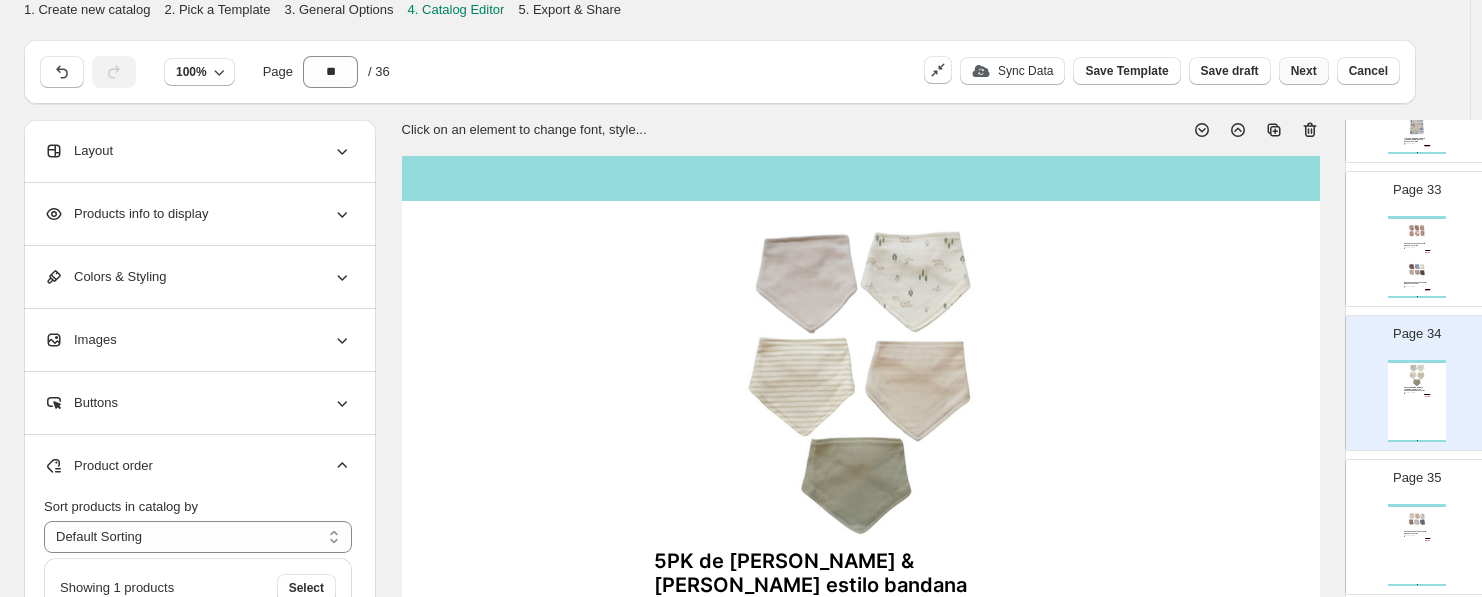 click on "Next" at bounding box center (1304, 71) 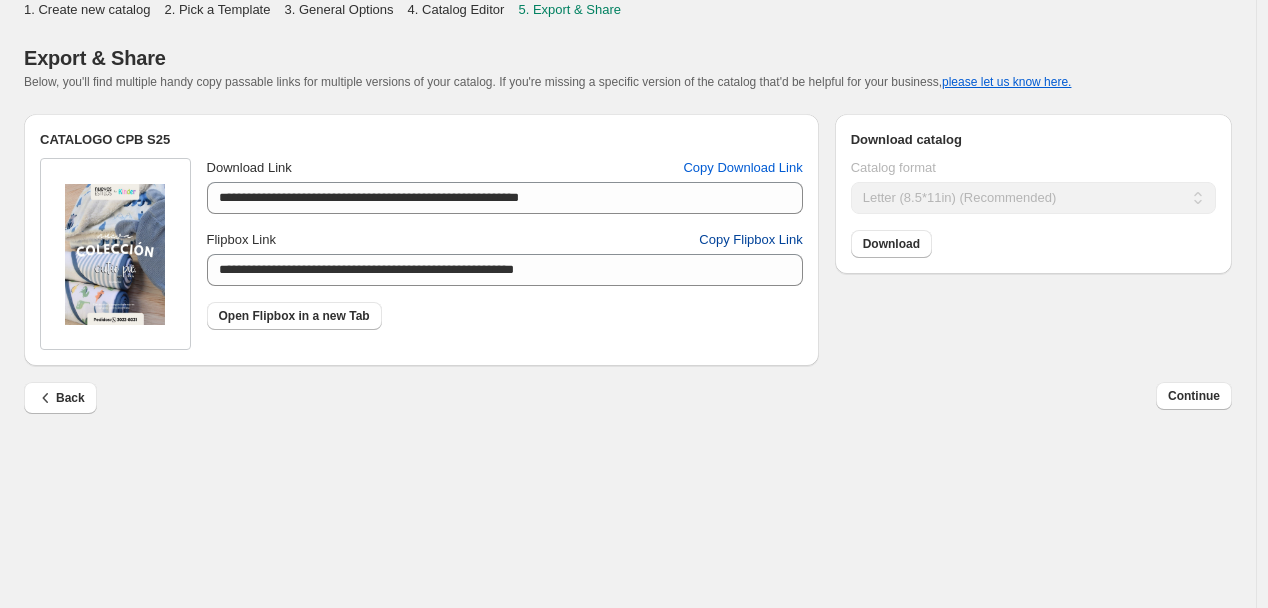 click on "Copy Flipbox Link" at bounding box center (750, 240) 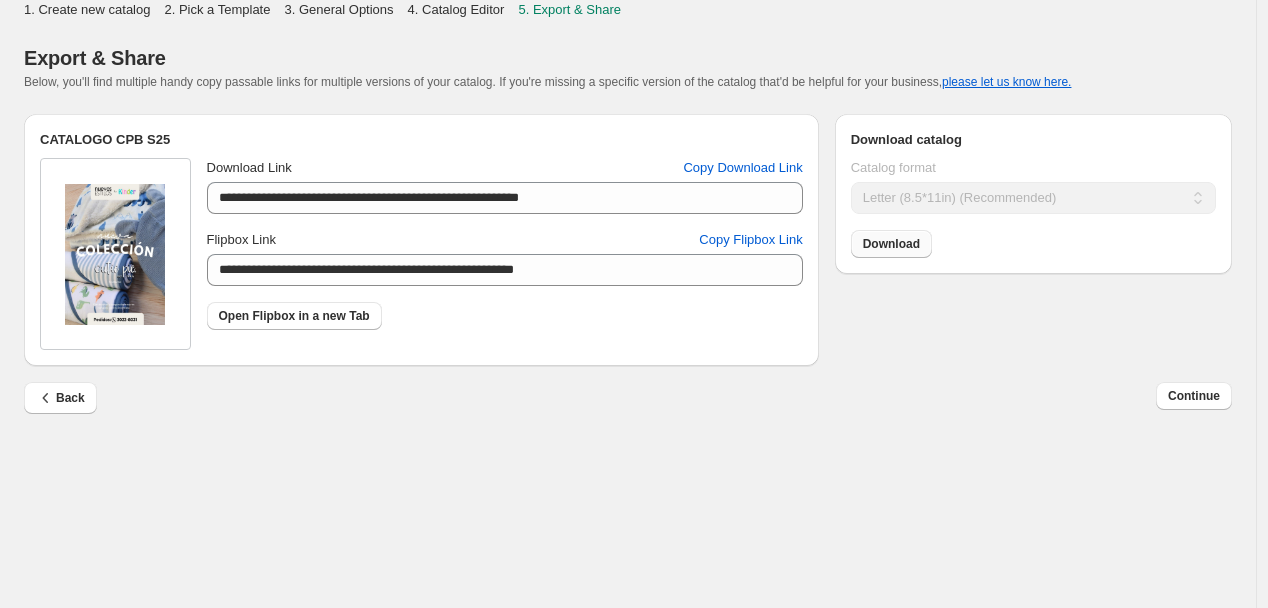 click on "Download" at bounding box center (891, 244) 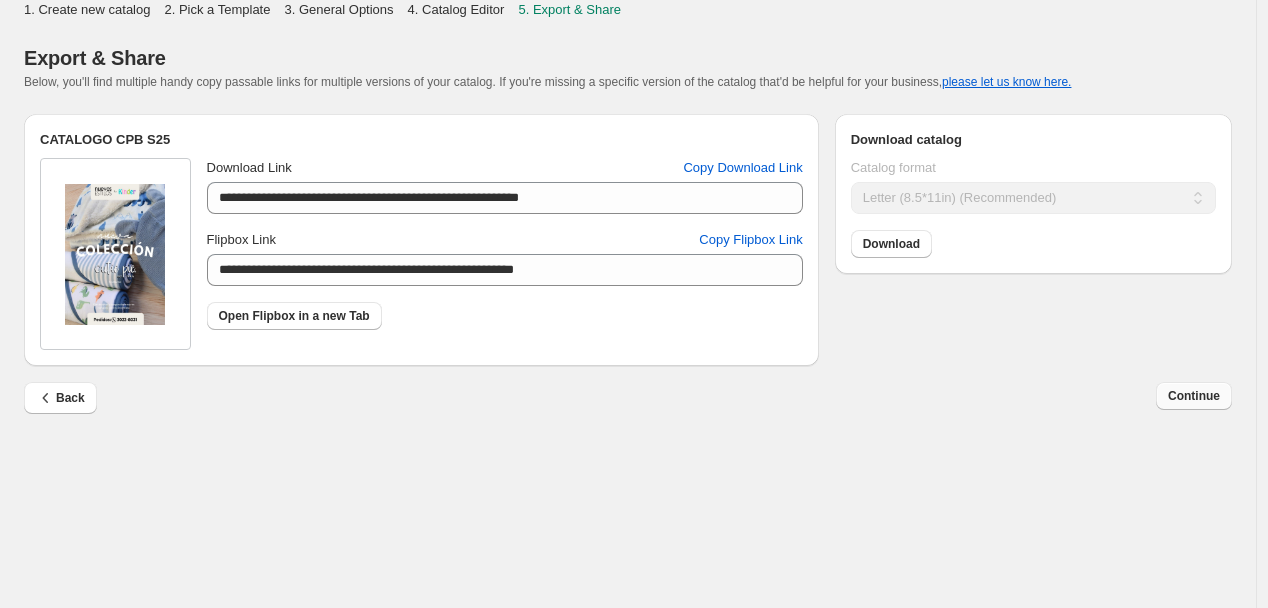 click on "Continue" at bounding box center (1194, 396) 